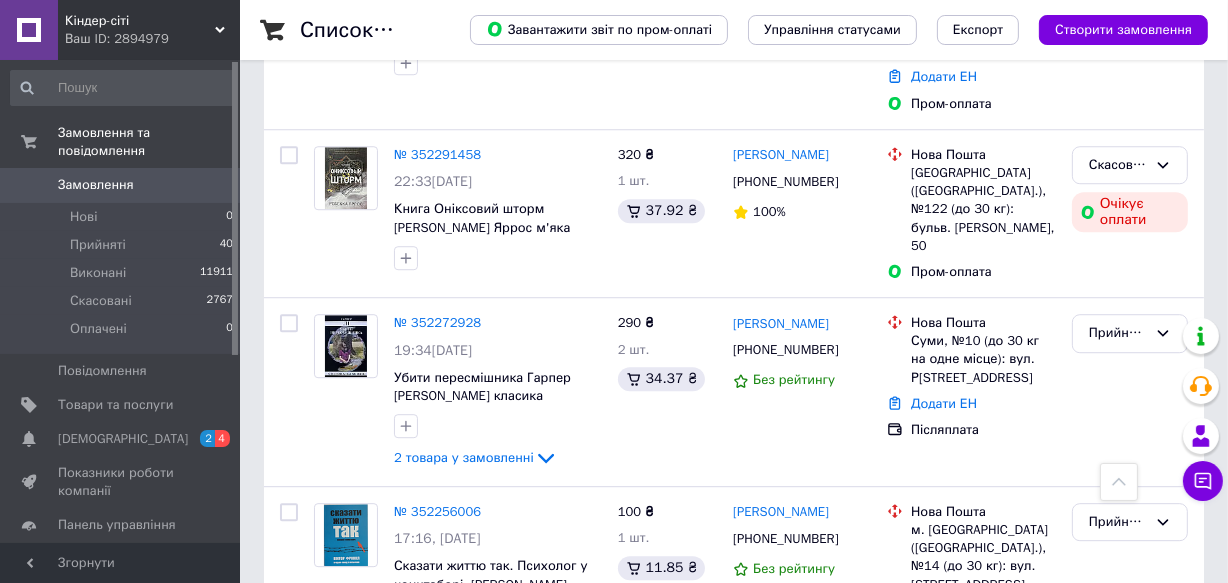 scroll, scrollTop: 4818, scrollLeft: 0, axis: vertical 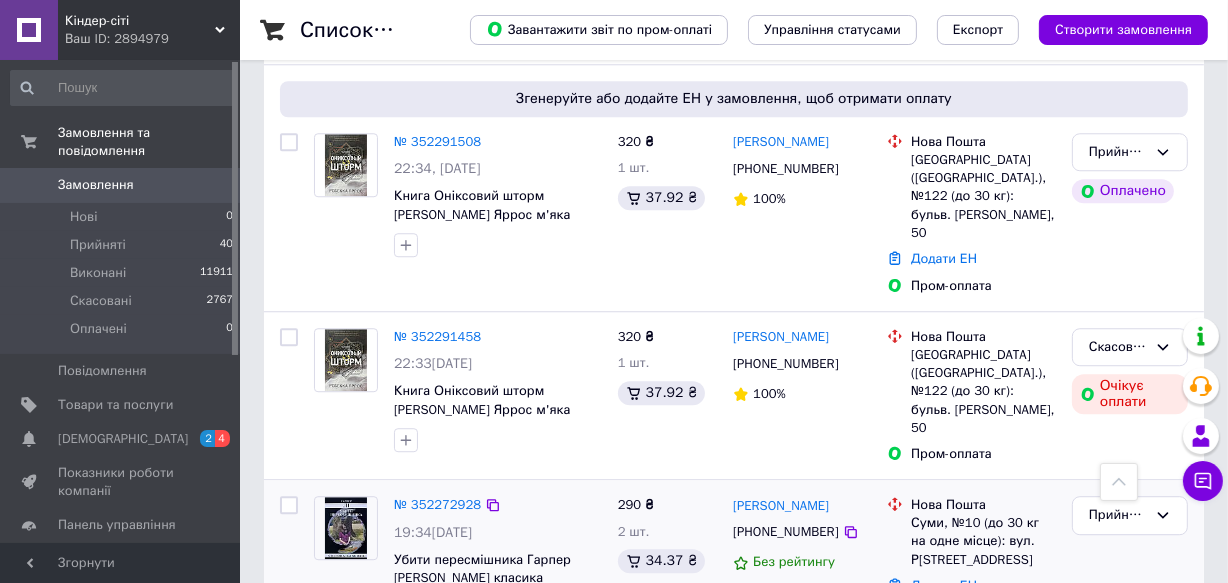 click 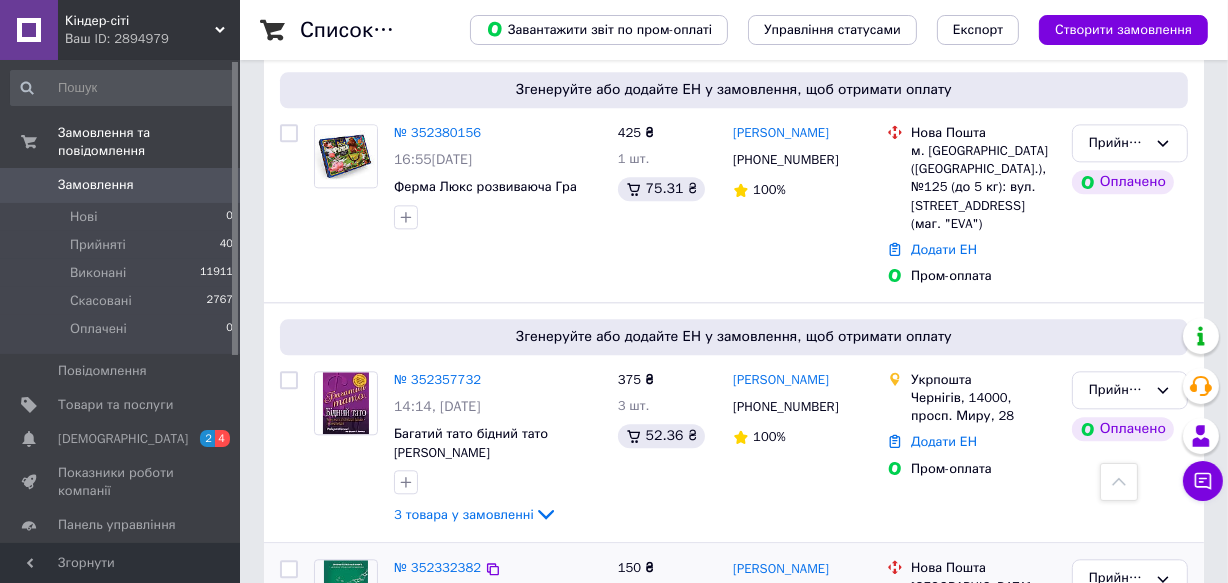 scroll, scrollTop: 4090, scrollLeft: 0, axis: vertical 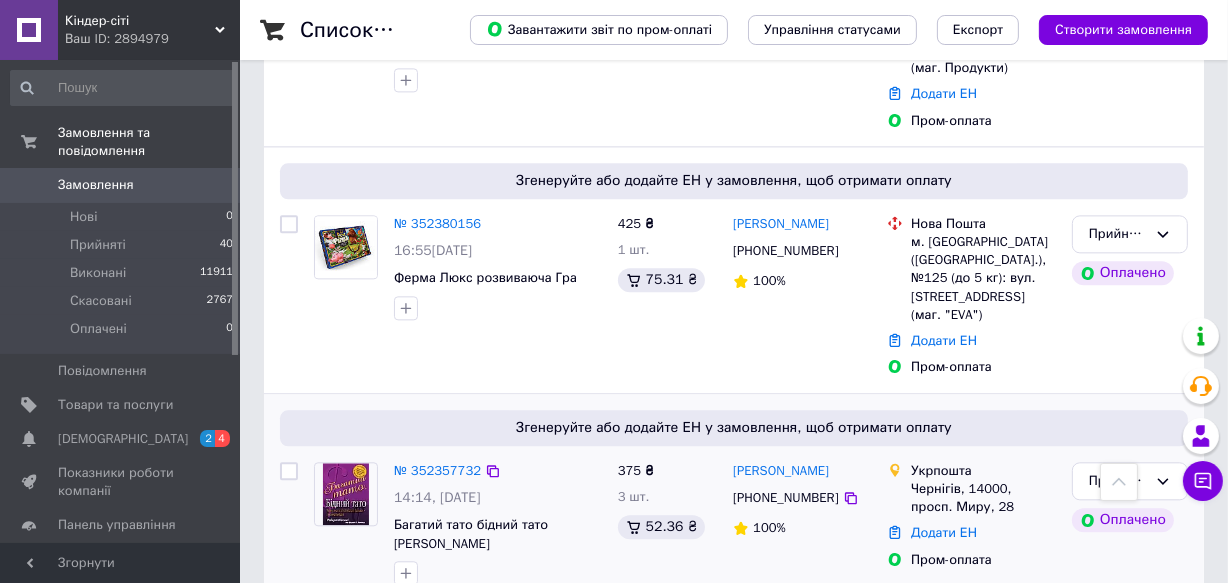 click 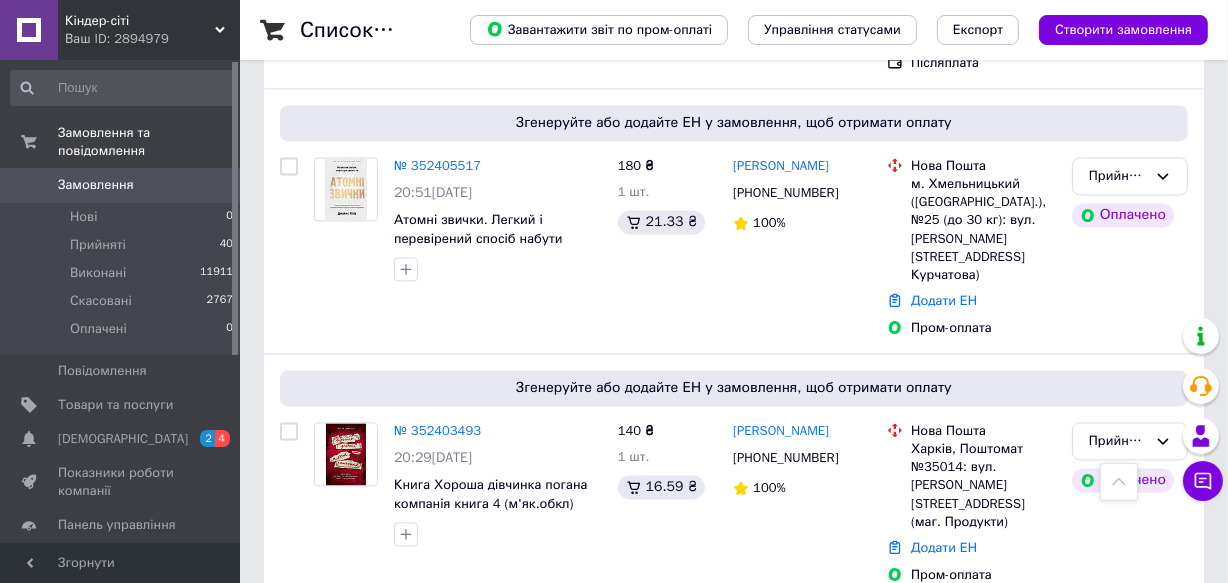 scroll, scrollTop: 3545, scrollLeft: 0, axis: vertical 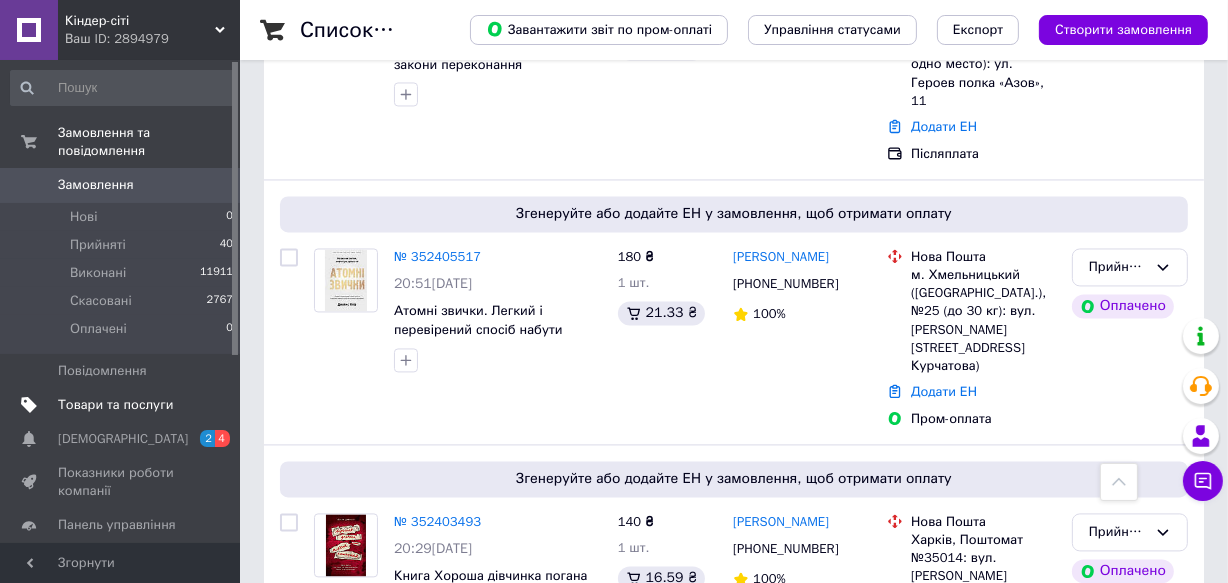 click on "Товари та послуги" at bounding box center [115, 405] 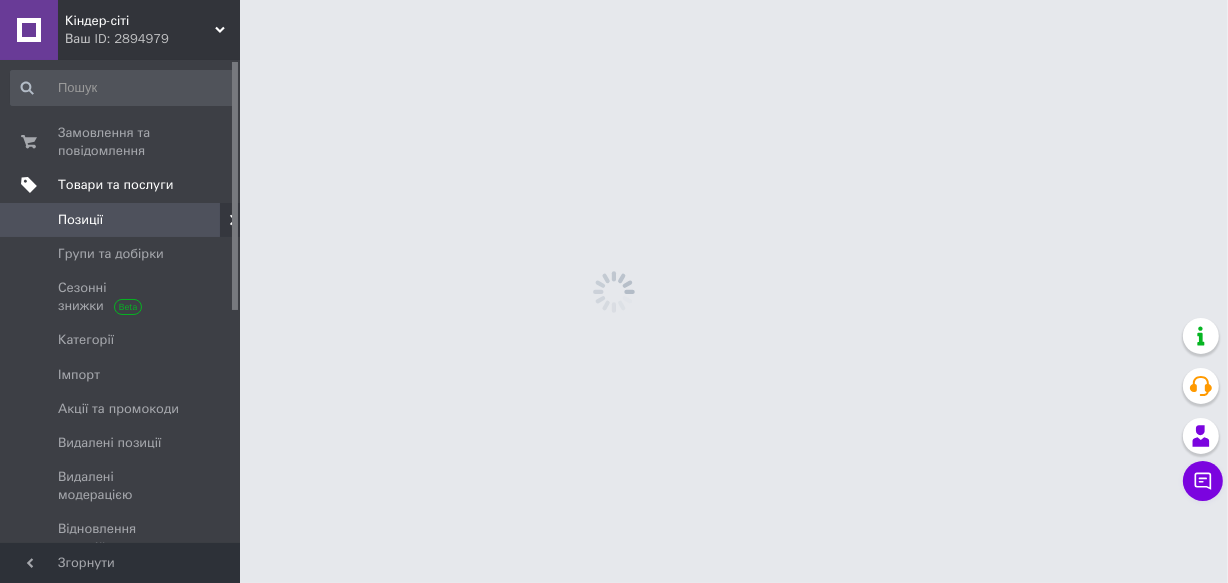 scroll, scrollTop: 0, scrollLeft: 0, axis: both 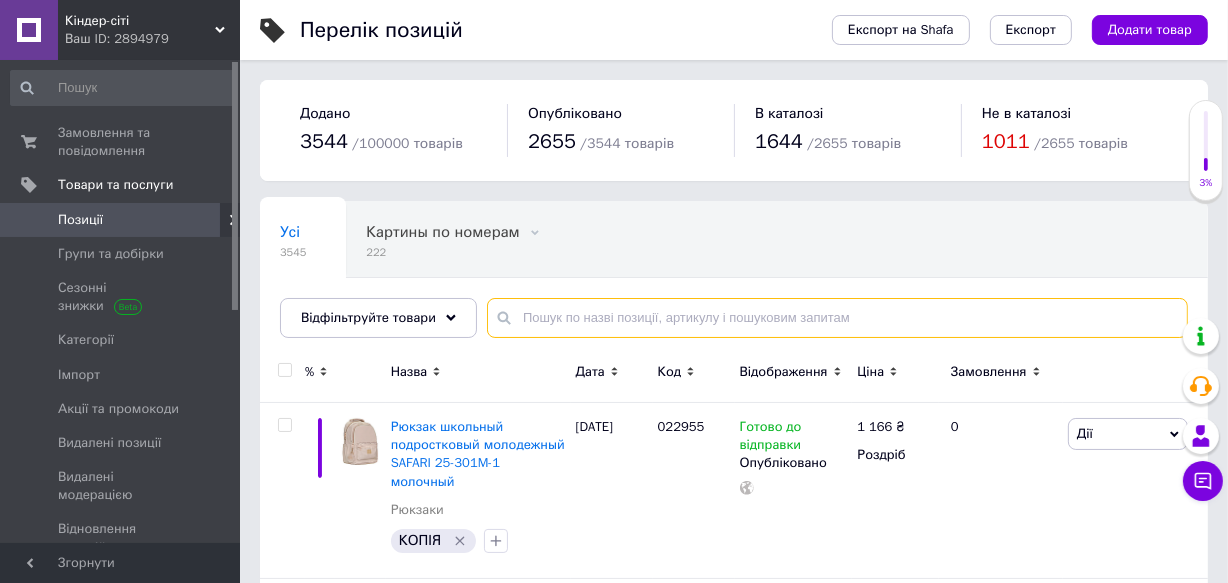 click at bounding box center [837, 318] 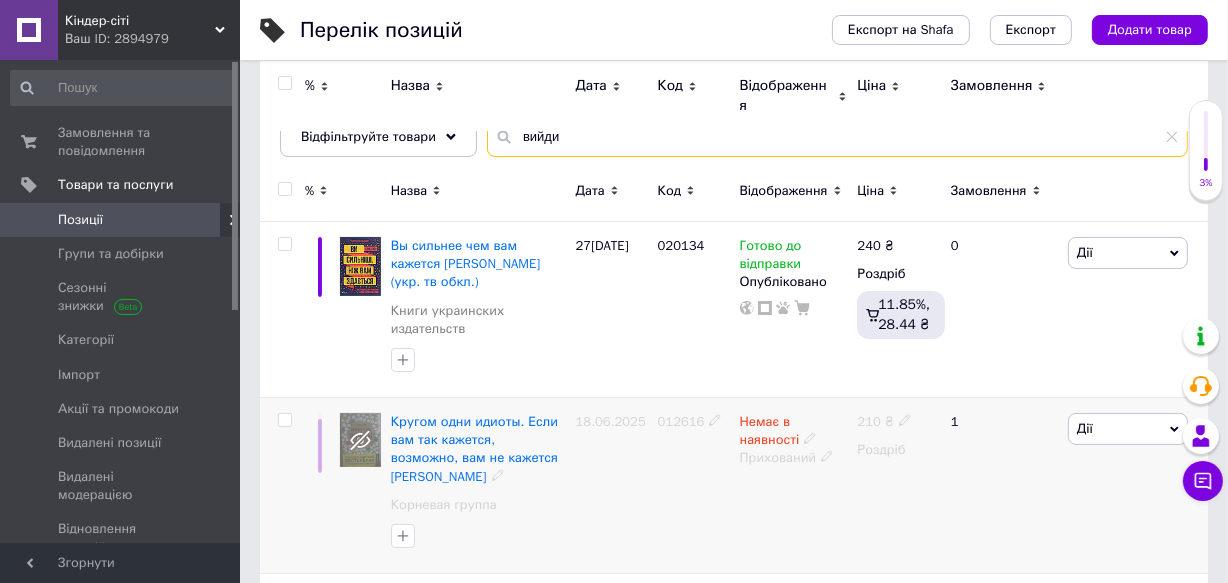 scroll, scrollTop: 0, scrollLeft: 0, axis: both 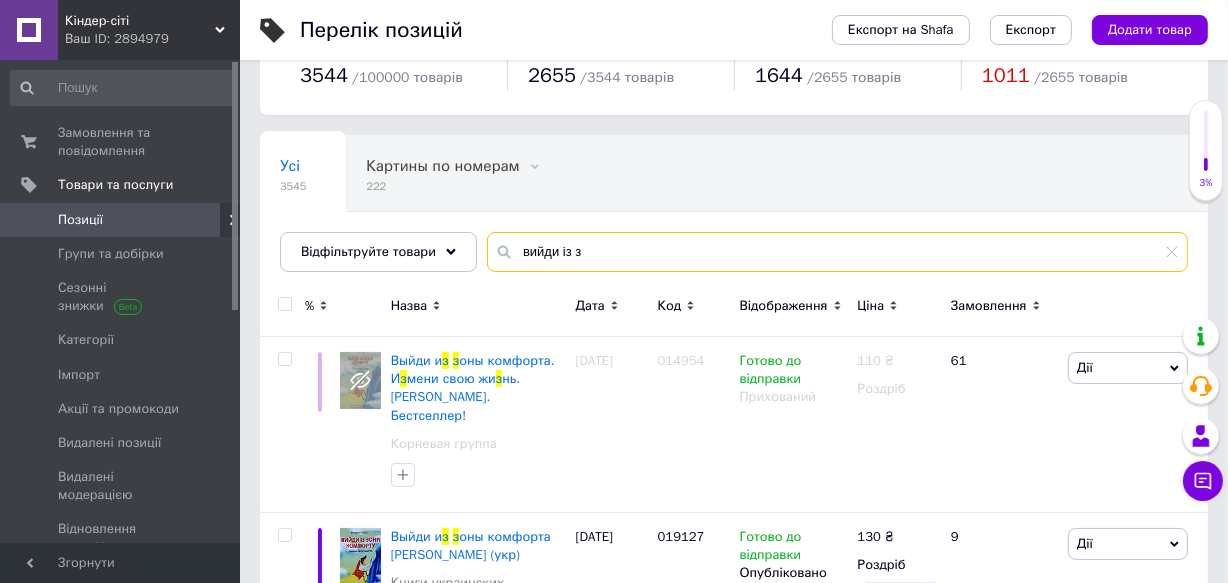 drag, startPoint x: 573, startPoint y: 247, endPoint x: 509, endPoint y: 258, distance: 64.93843 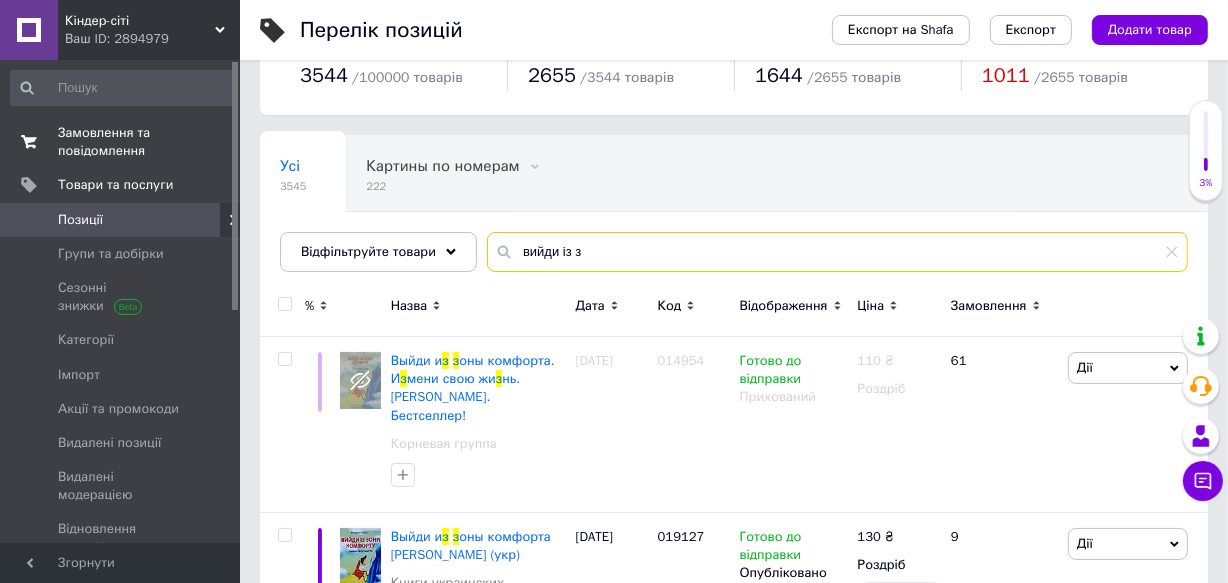 type on "вийди із з" 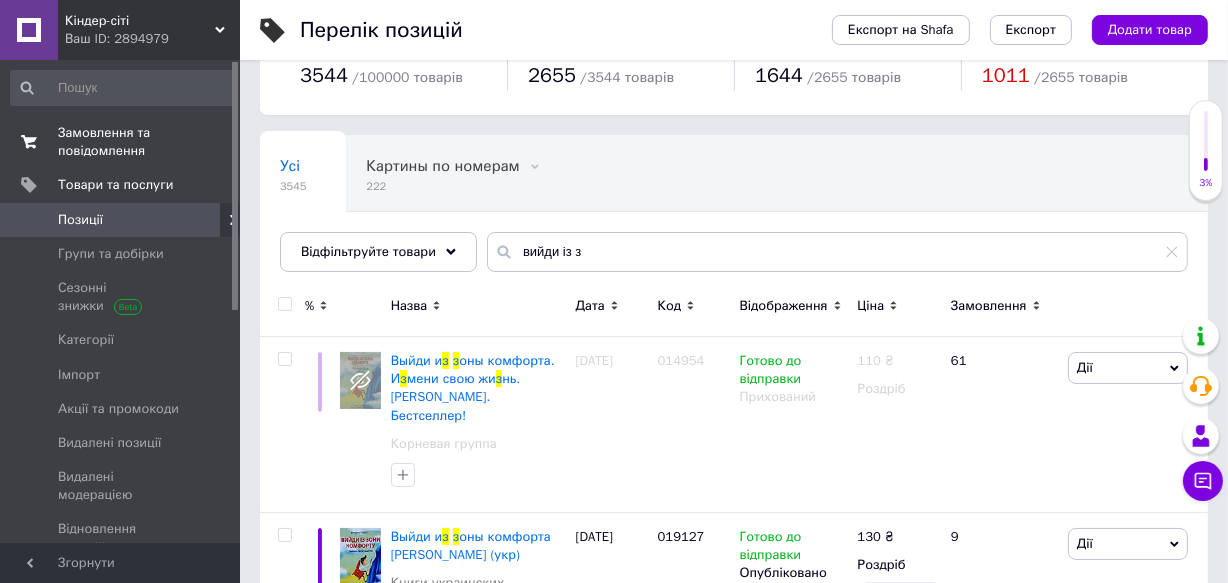 drag, startPoint x: 109, startPoint y: 130, endPoint x: 140, endPoint y: 141, distance: 32.89377 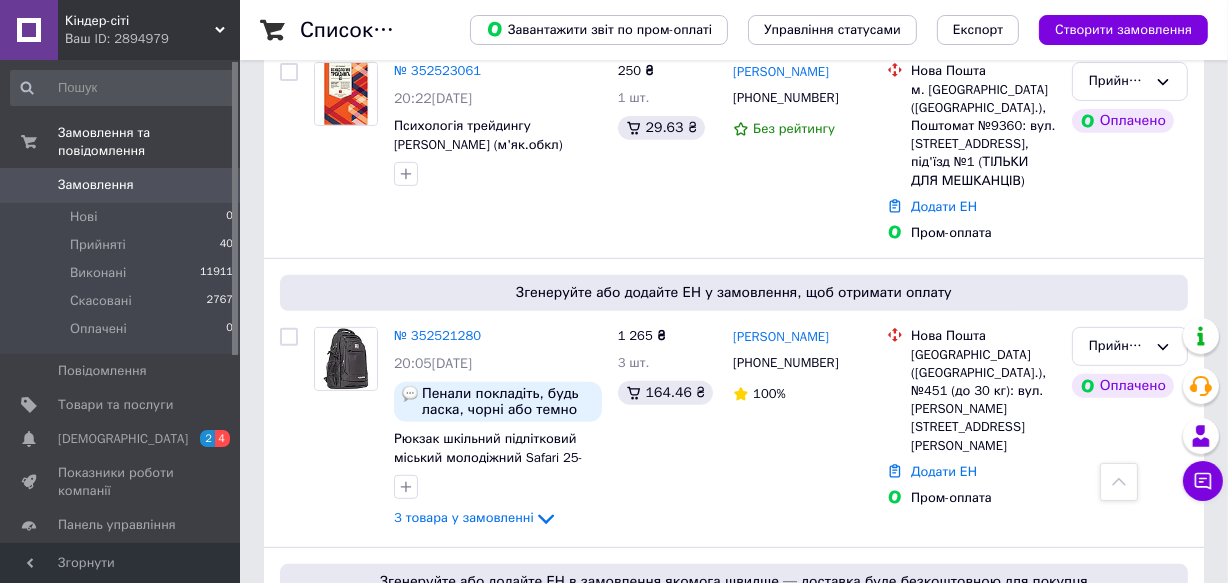 scroll, scrollTop: 1000, scrollLeft: 0, axis: vertical 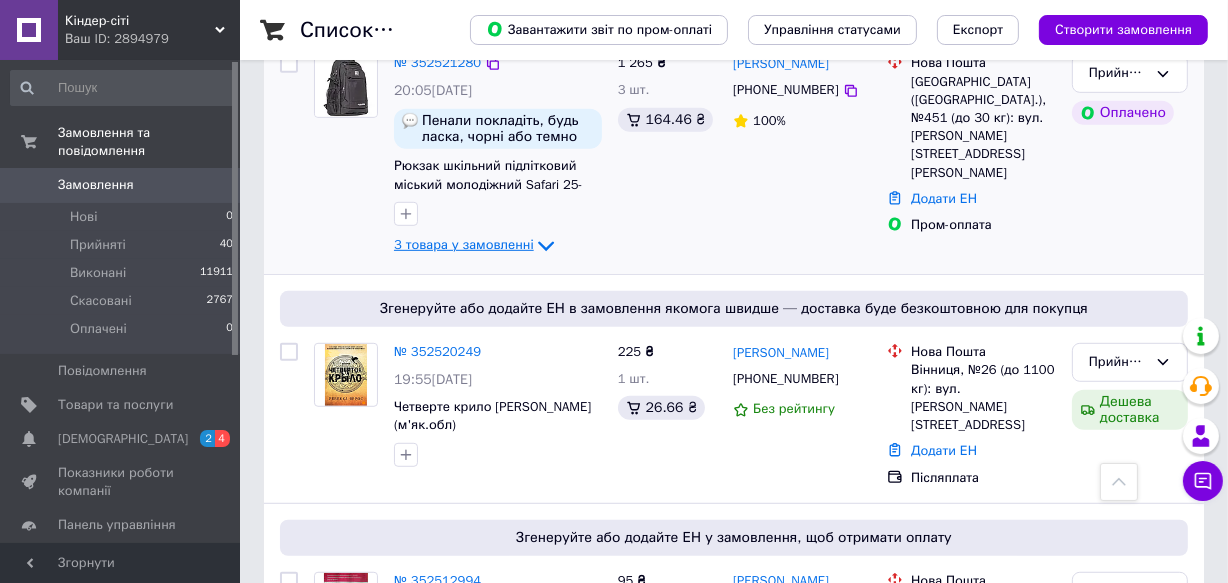click 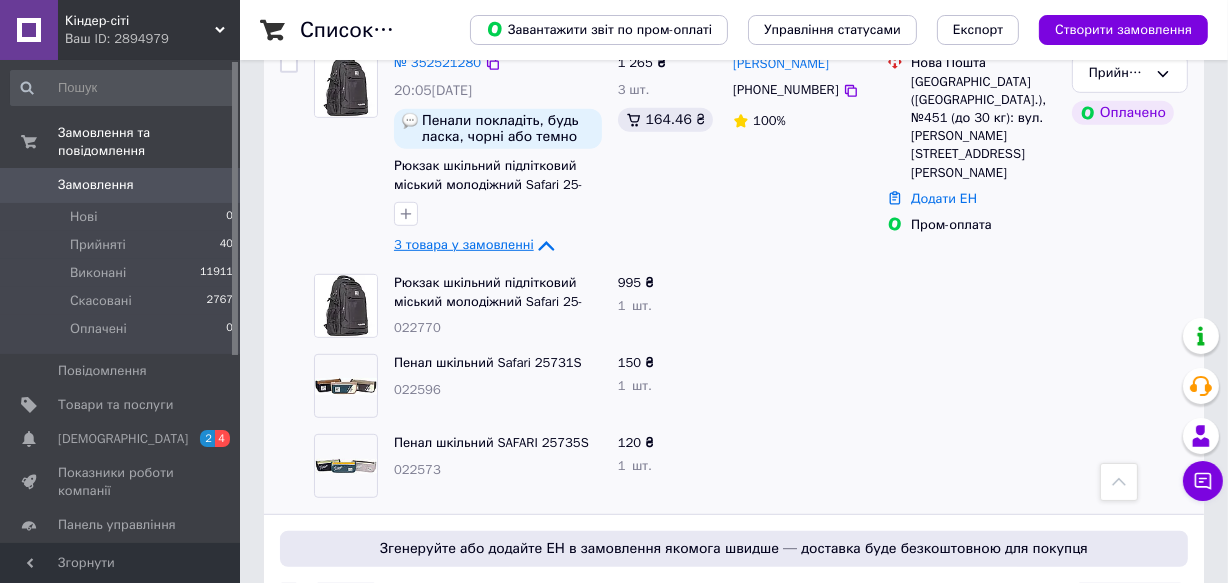 click 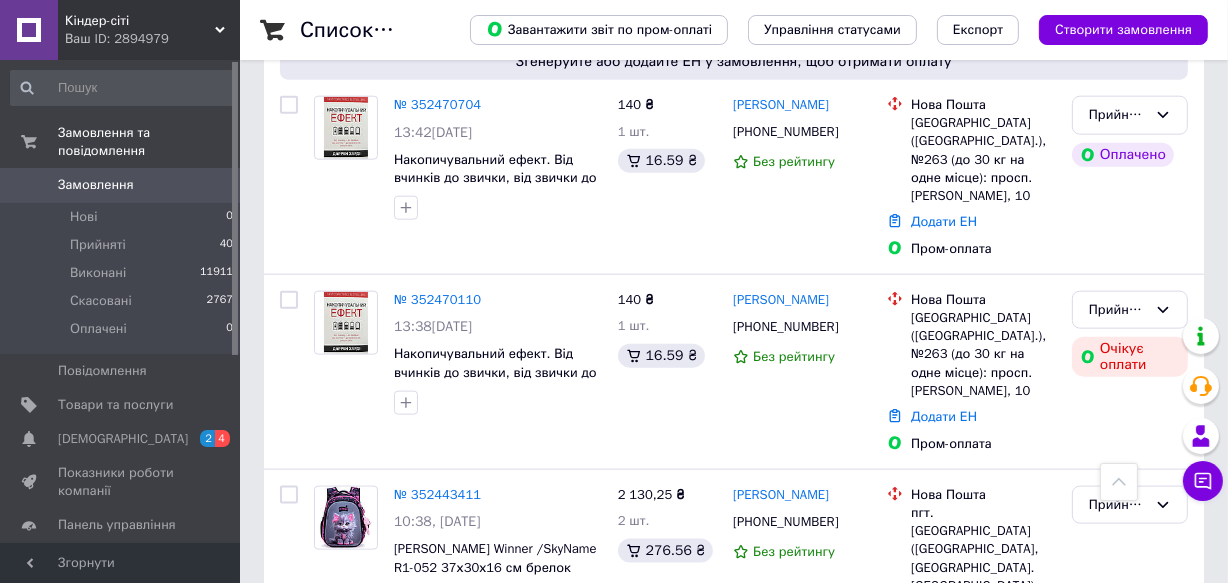 scroll, scrollTop: 2272, scrollLeft: 0, axis: vertical 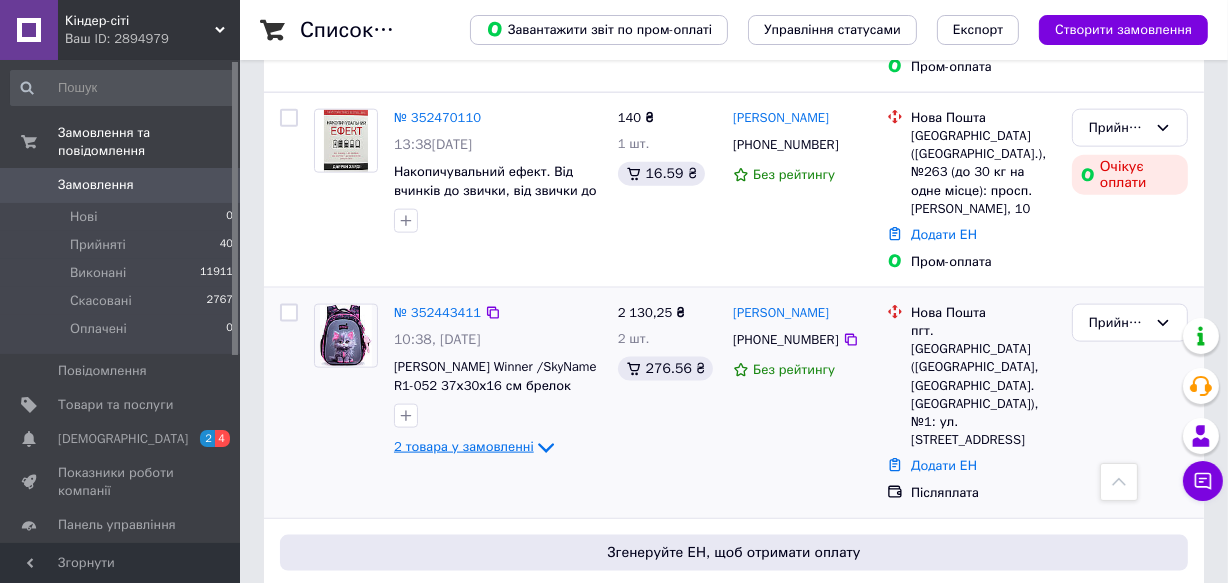 click 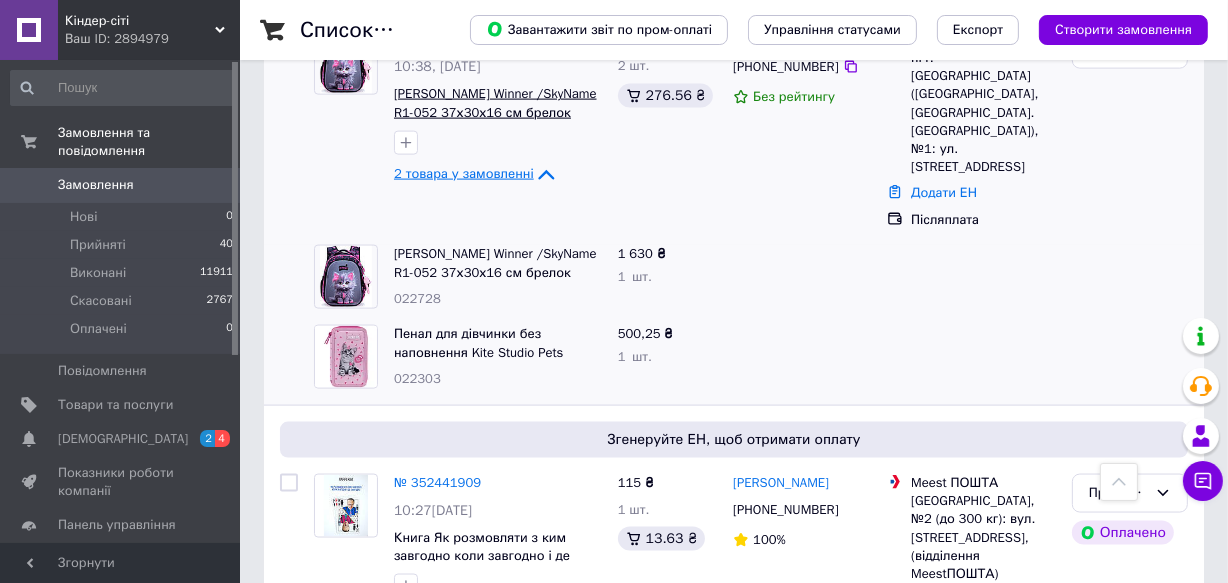 scroll, scrollTop: 2272, scrollLeft: 0, axis: vertical 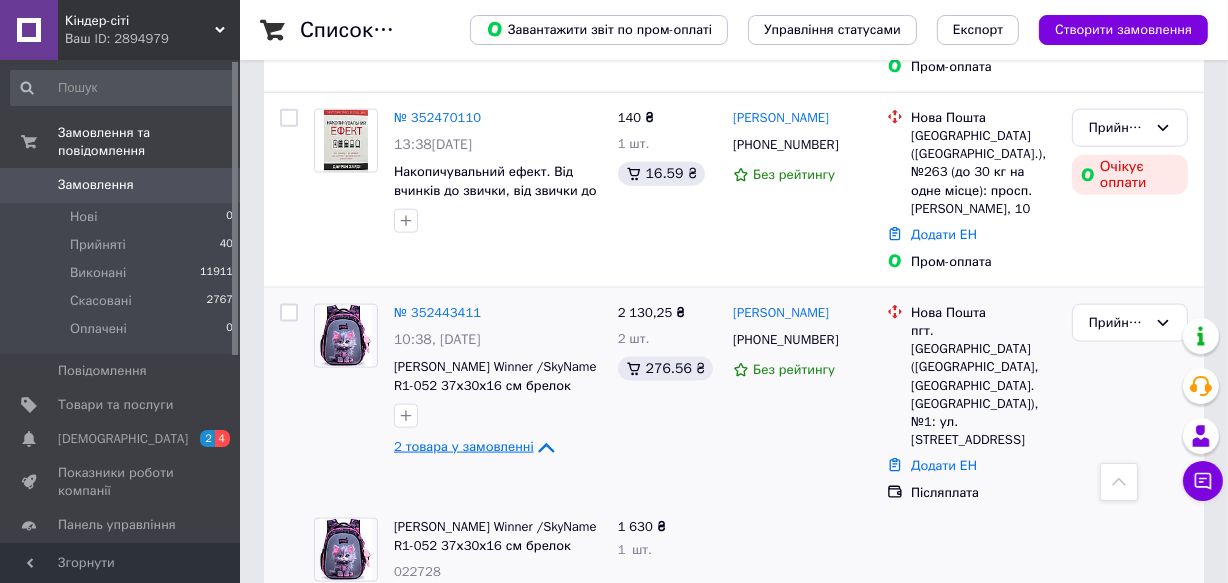 click 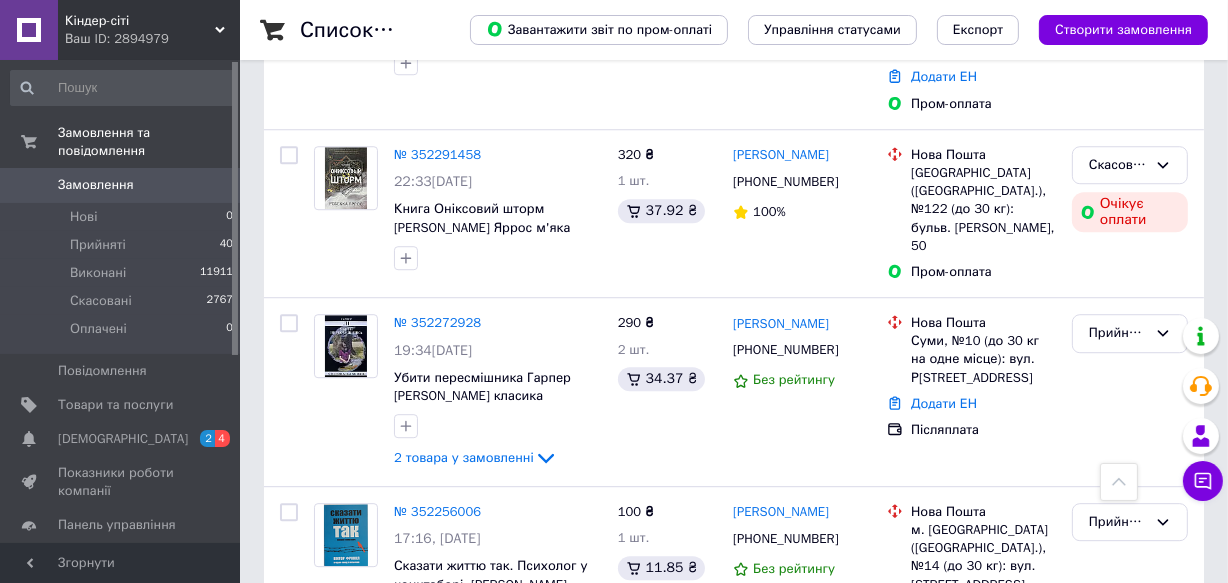 scroll, scrollTop: 4727, scrollLeft: 0, axis: vertical 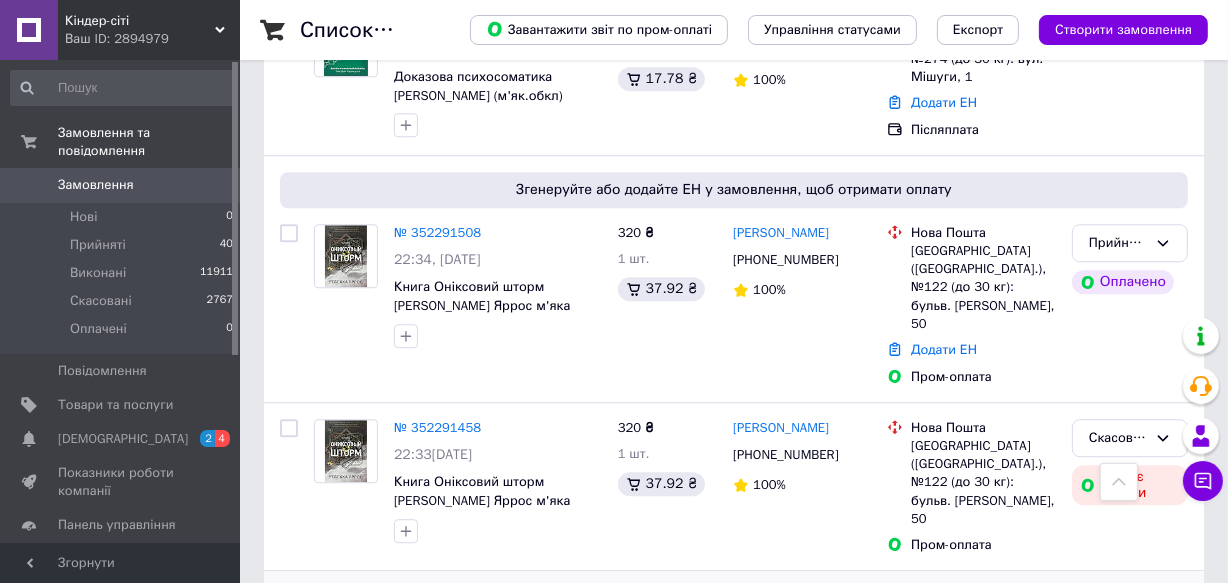 click 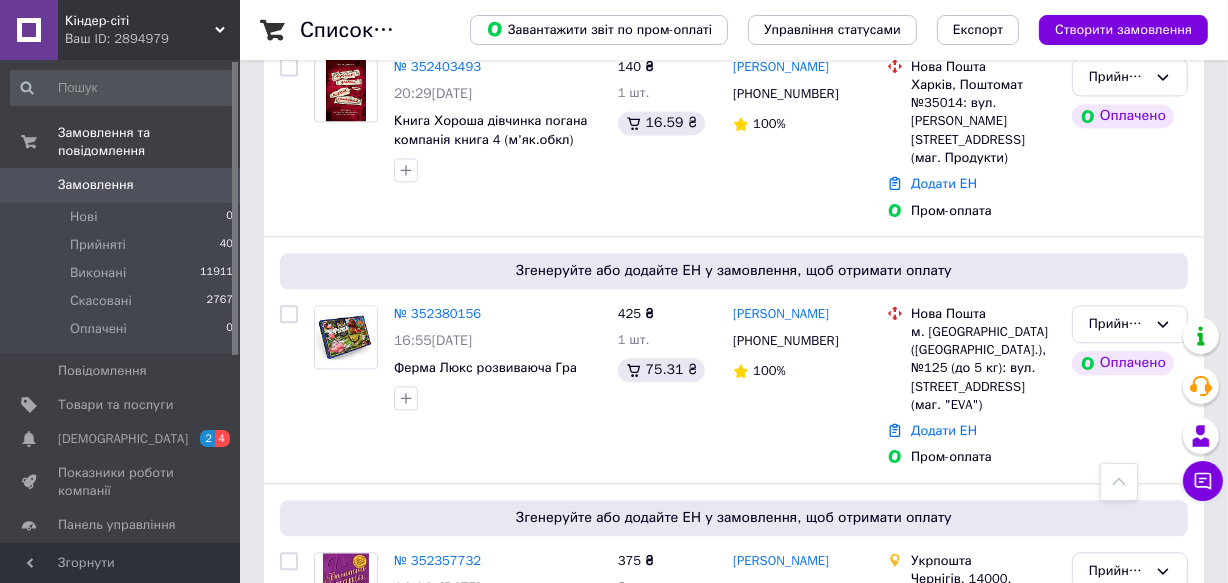 scroll, scrollTop: 3909, scrollLeft: 0, axis: vertical 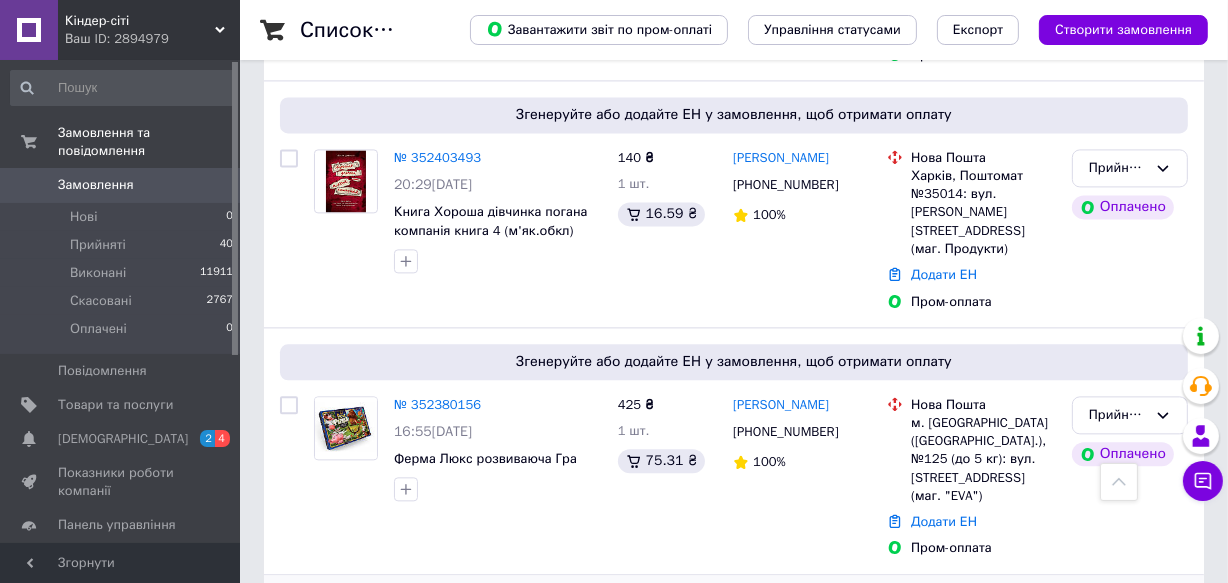 click 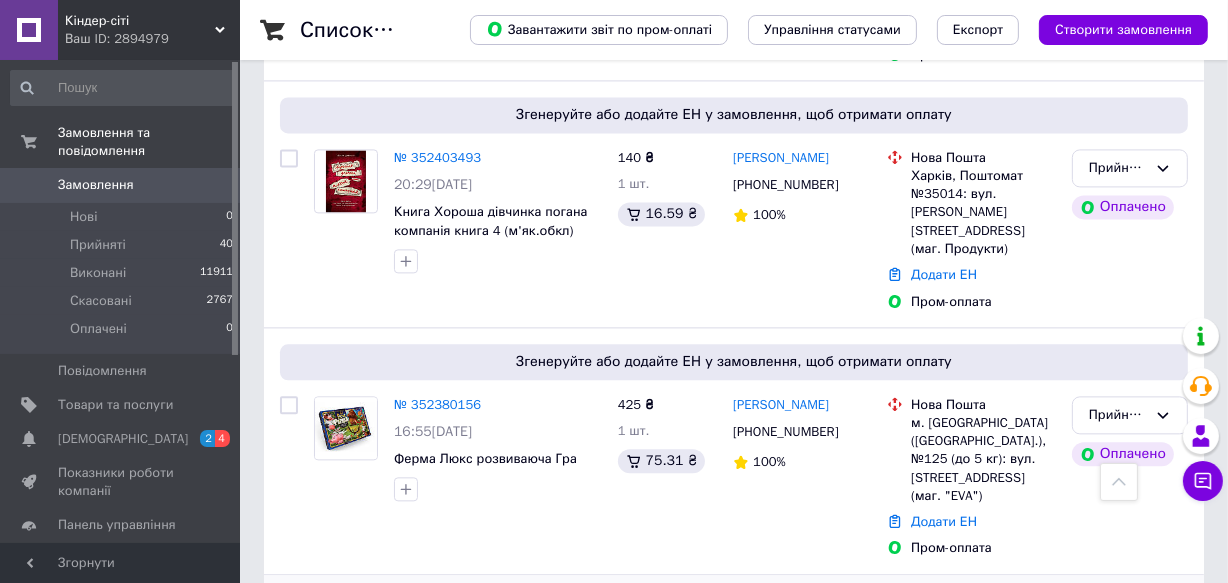 scroll, scrollTop: 4272, scrollLeft: 0, axis: vertical 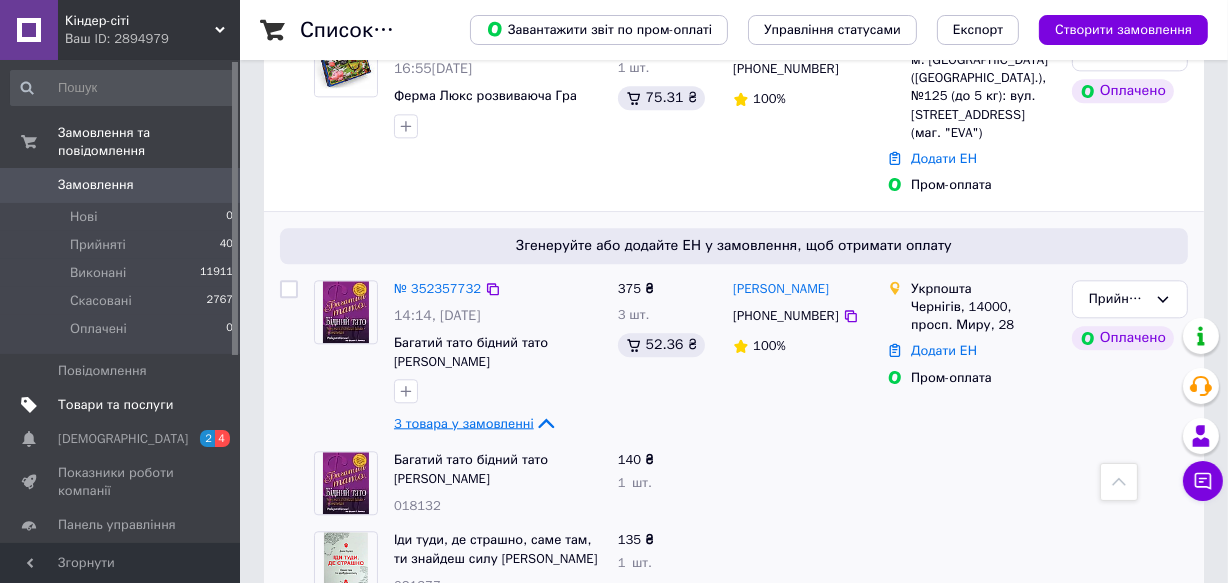 click on "Товари та послуги" at bounding box center (115, 405) 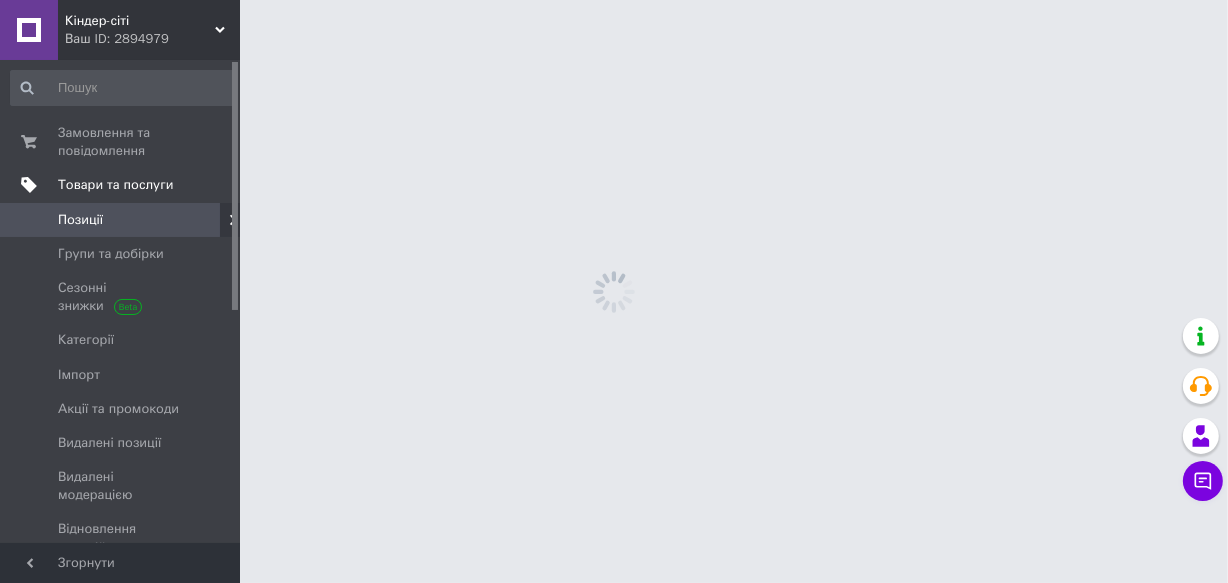 scroll, scrollTop: 0, scrollLeft: 0, axis: both 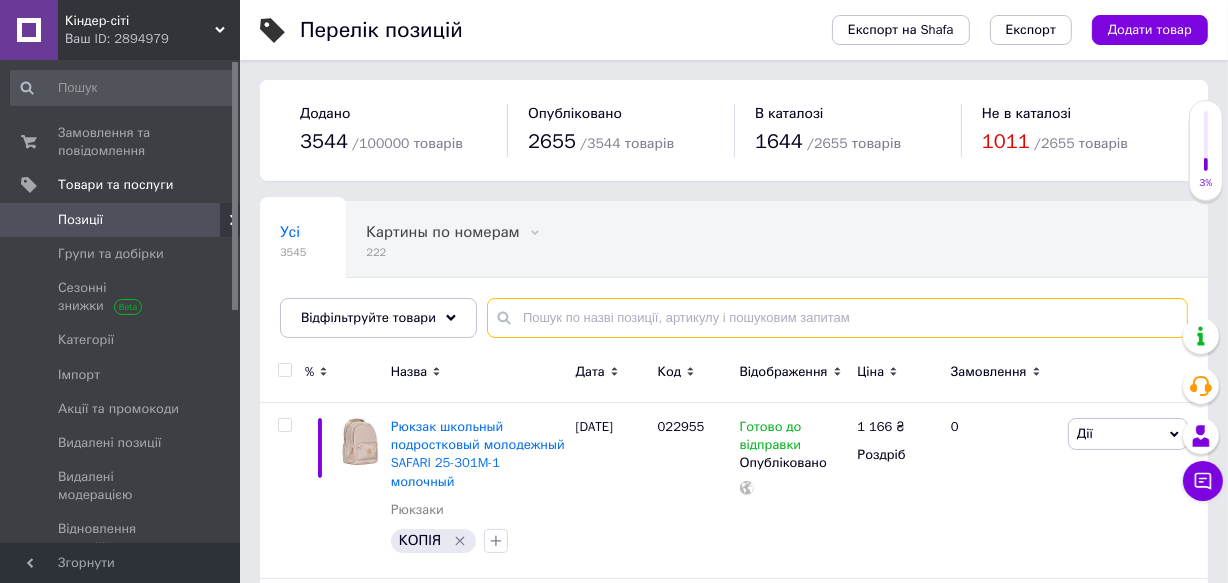 click at bounding box center (837, 318) 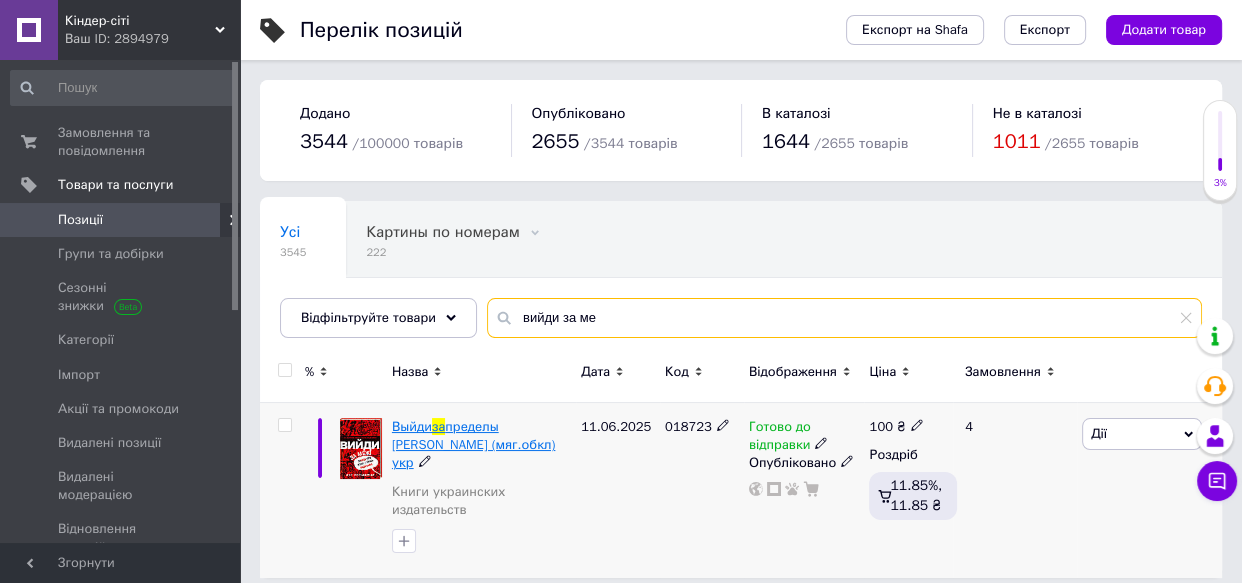 type on "вийди за ме" 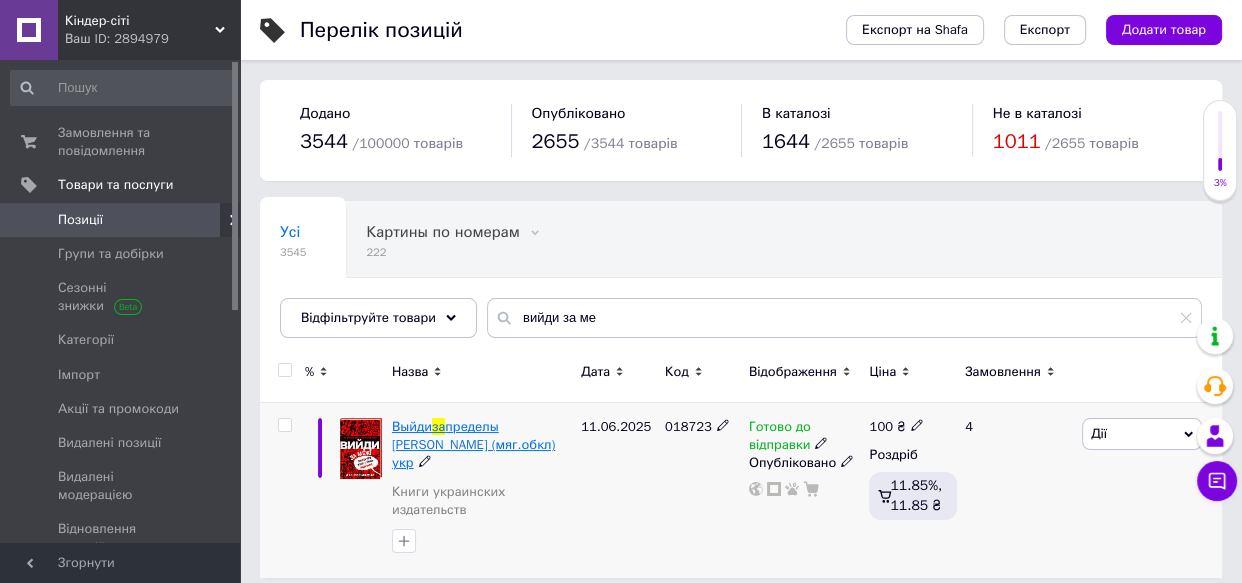 click on "пределы [PERSON_NAME] (мяг.обкл) укр" at bounding box center (473, 444) 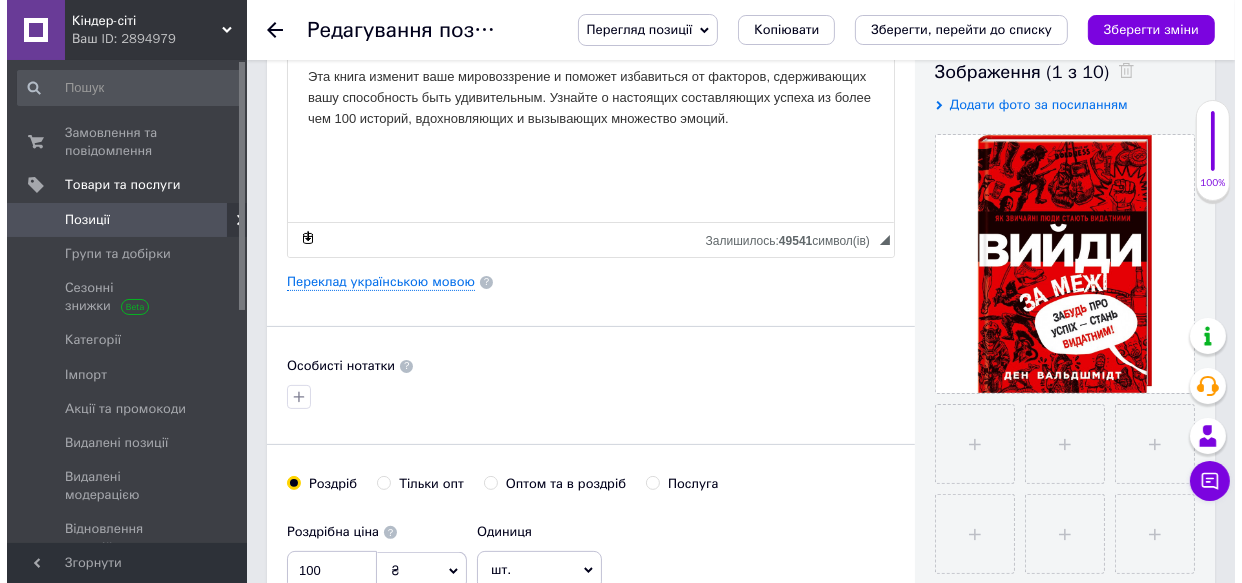 scroll, scrollTop: 0, scrollLeft: 0, axis: both 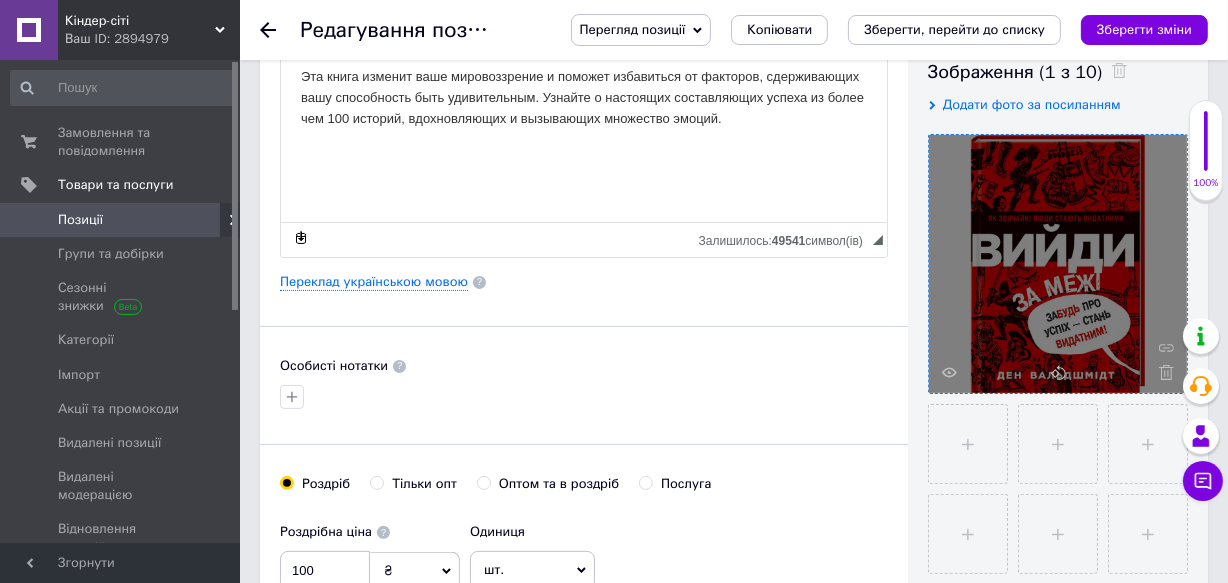 click at bounding box center (1058, 264) 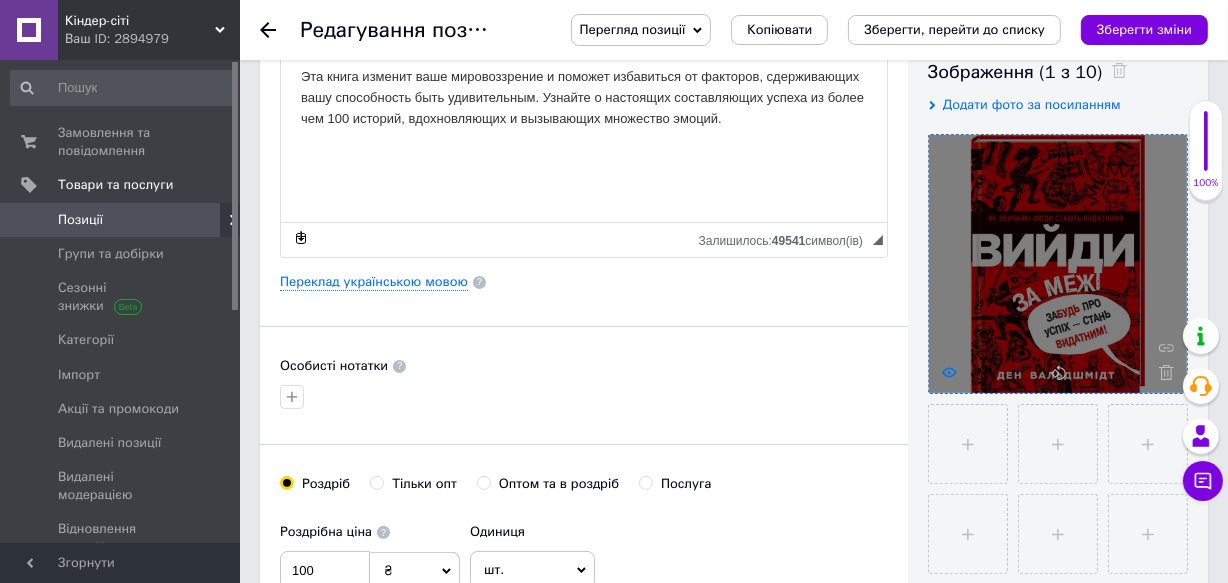 click 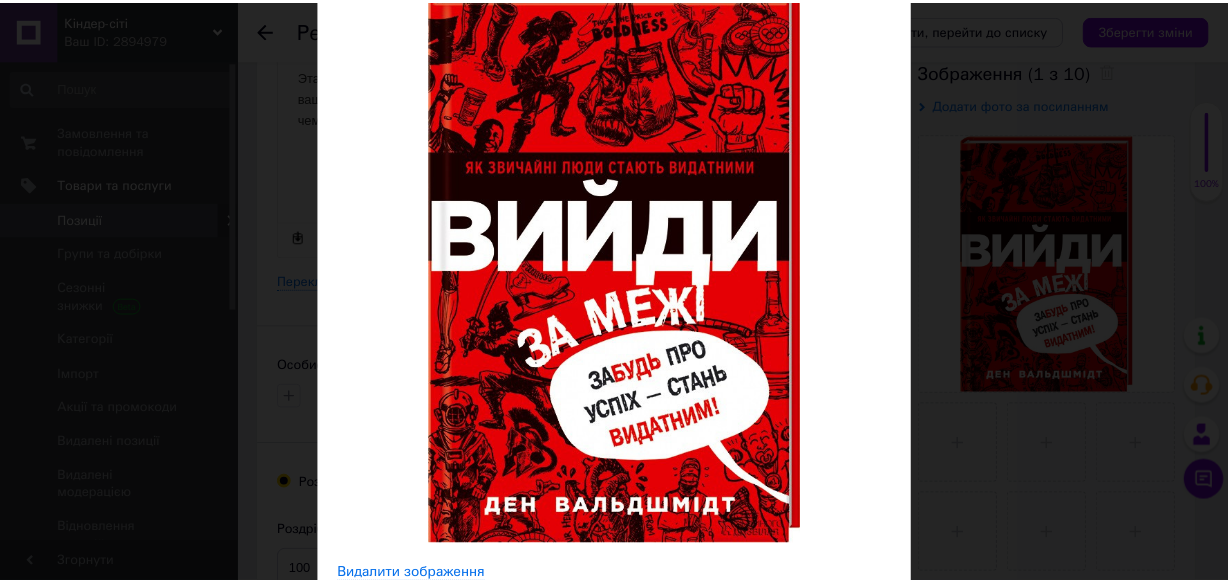 scroll, scrollTop: 0, scrollLeft: 0, axis: both 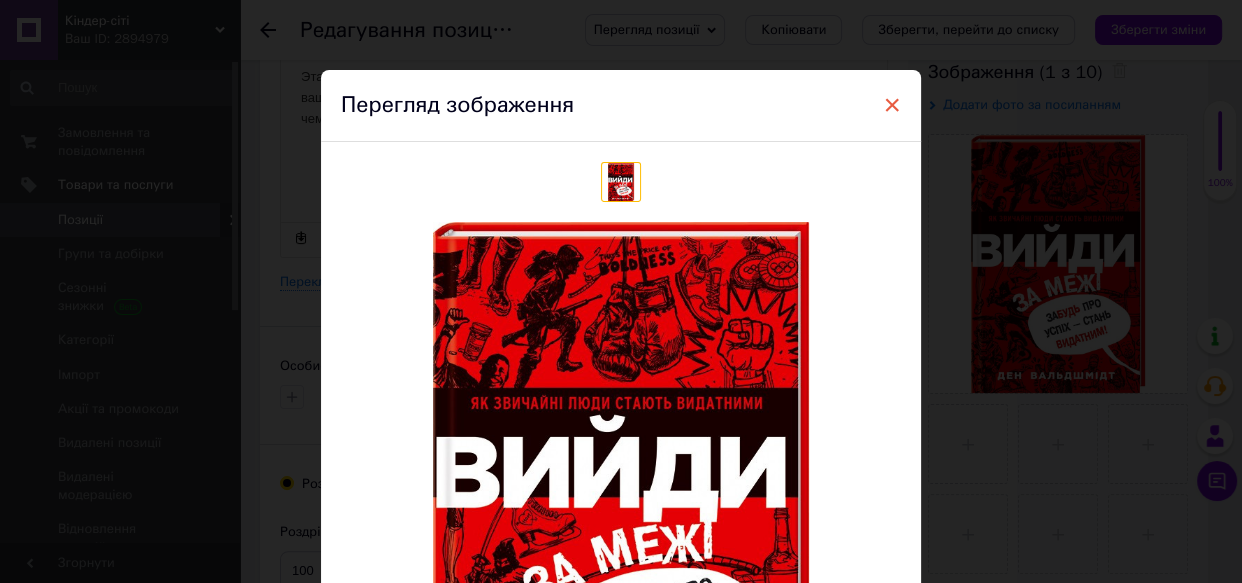 click on "×" at bounding box center (892, 105) 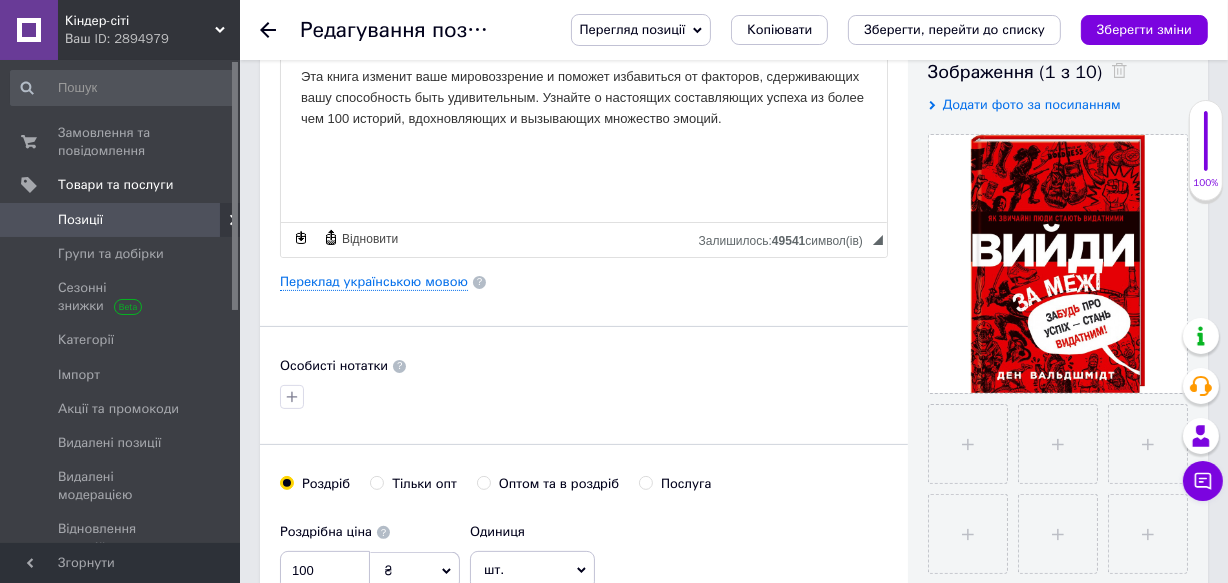 scroll, scrollTop: 0, scrollLeft: 0, axis: both 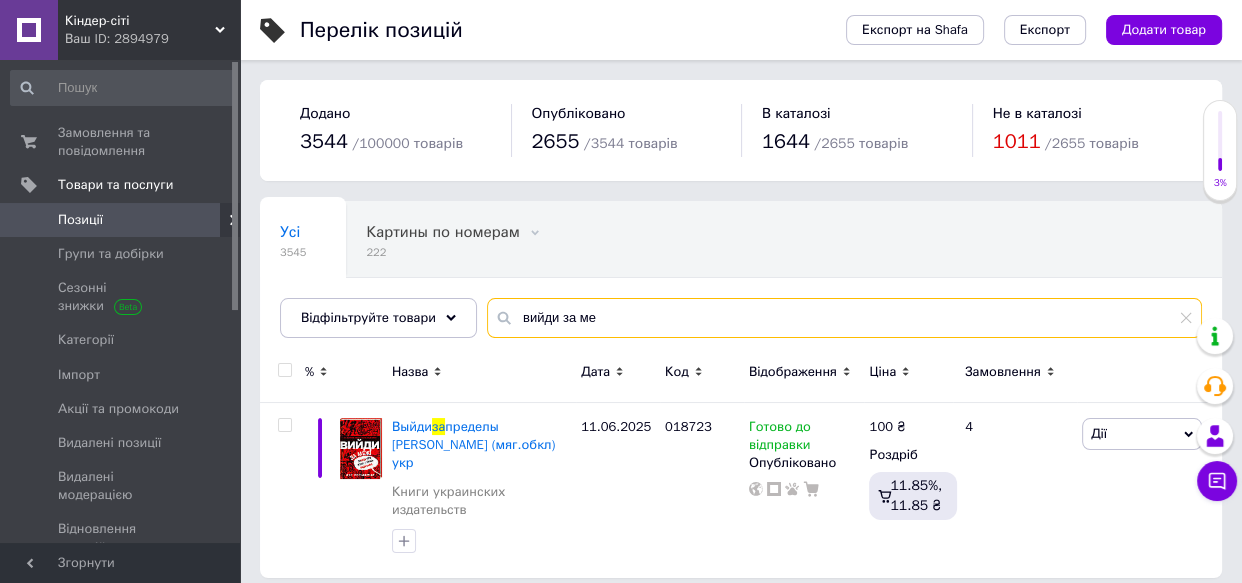 drag, startPoint x: 600, startPoint y: 312, endPoint x: 410, endPoint y: 343, distance: 192.51234 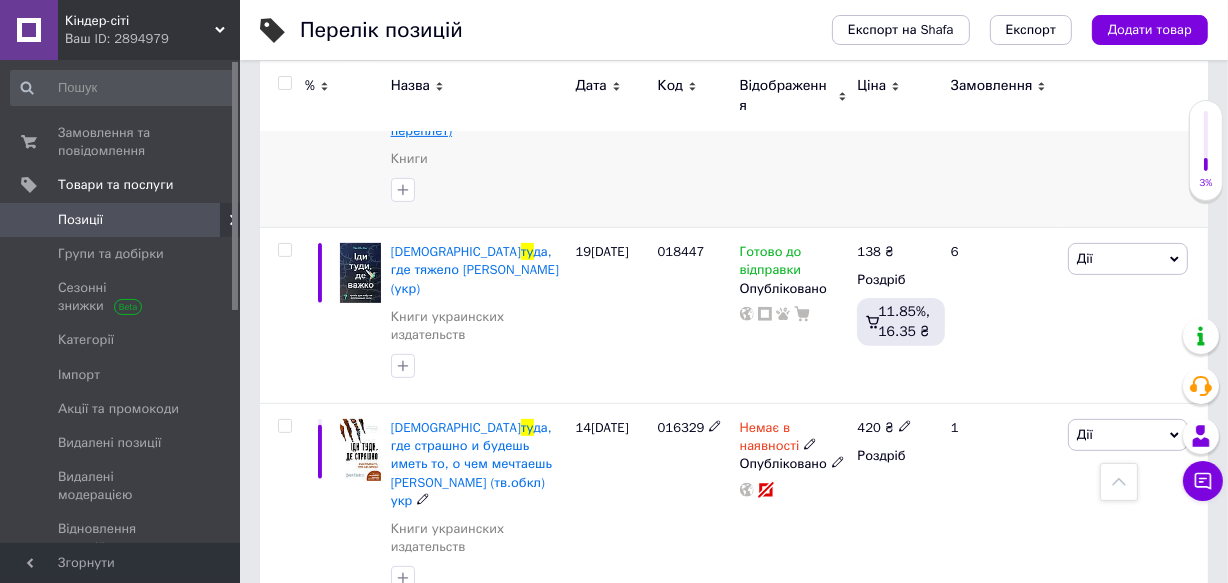 scroll, scrollTop: 727, scrollLeft: 0, axis: vertical 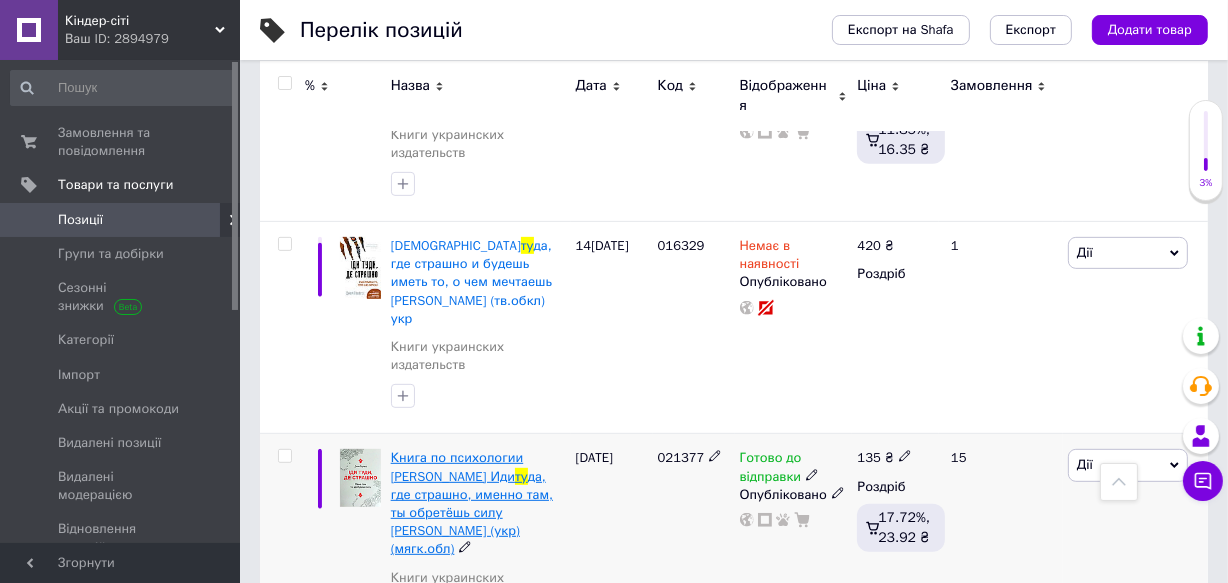 type on "іди ту" 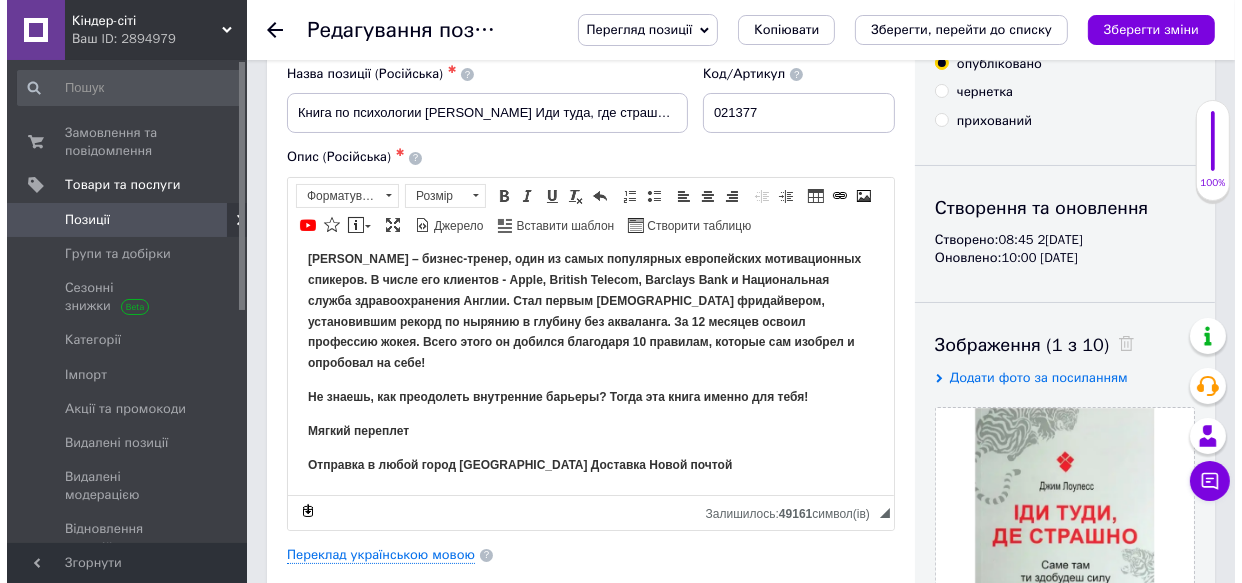 scroll, scrollTop: 454, scrollLeft: 0, axis: vertical 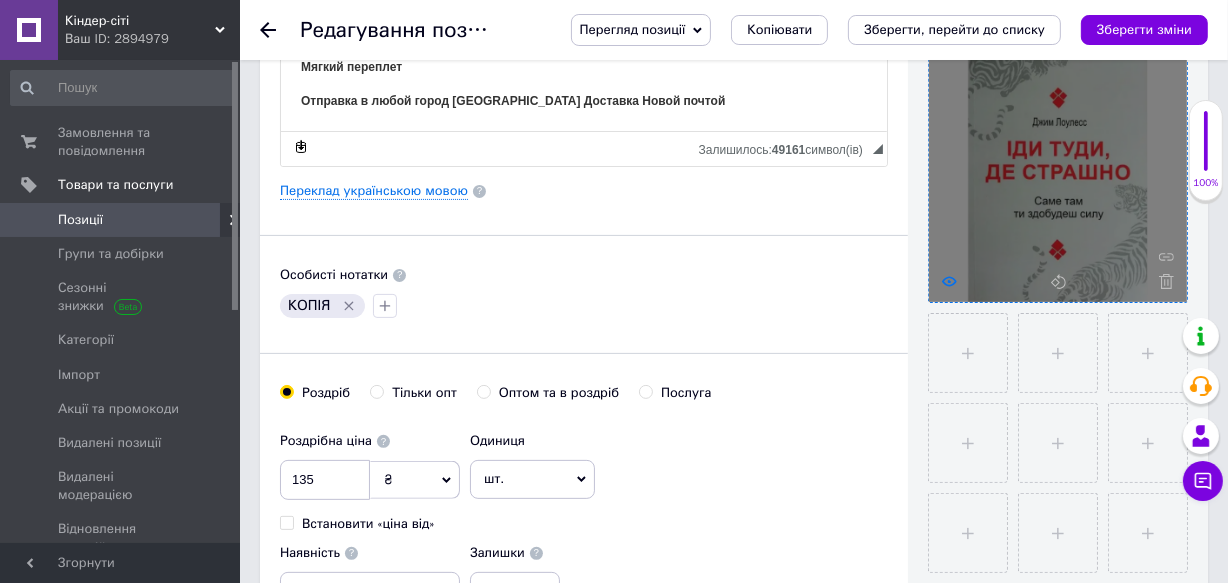 click 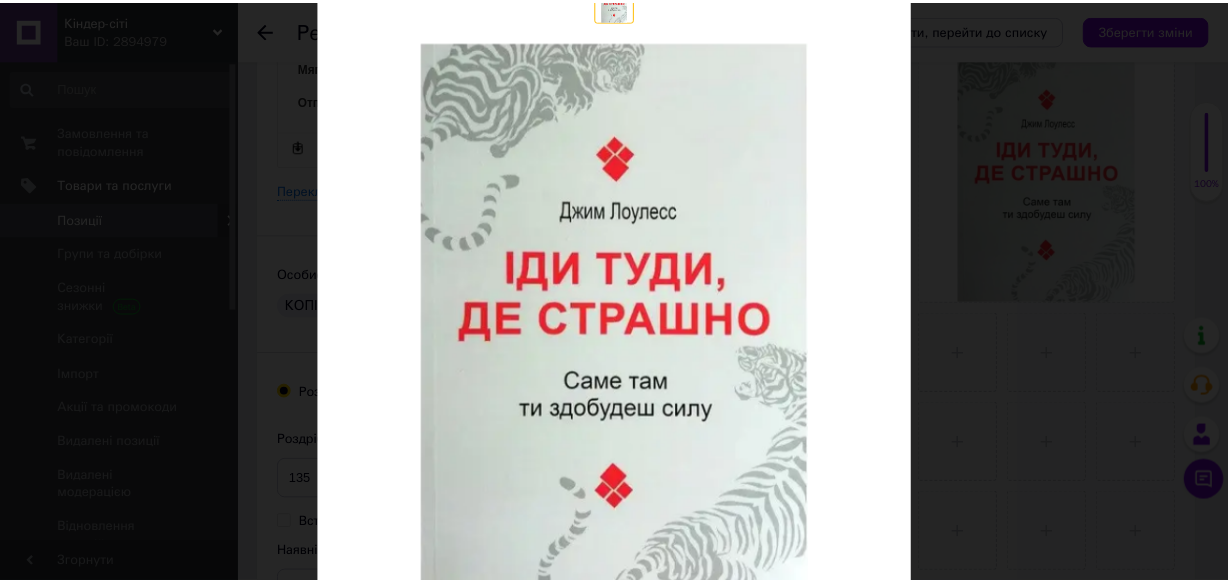 scroll, scrollTop: 0, scrollLeft: 0, axis: both 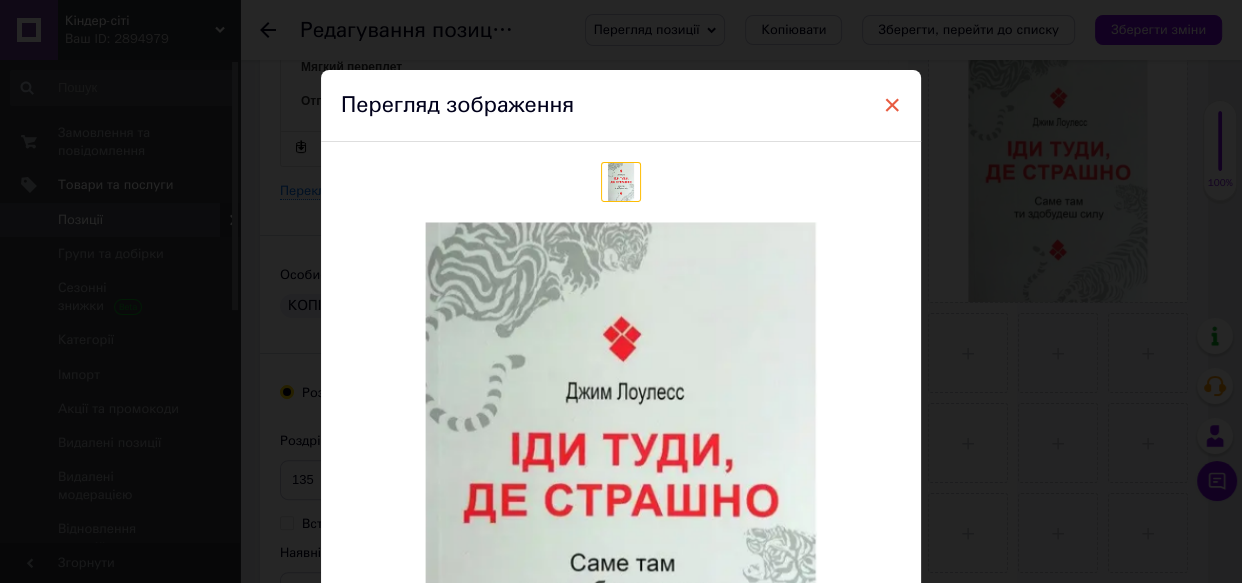 click on "×" at bounding box center (892, 105) 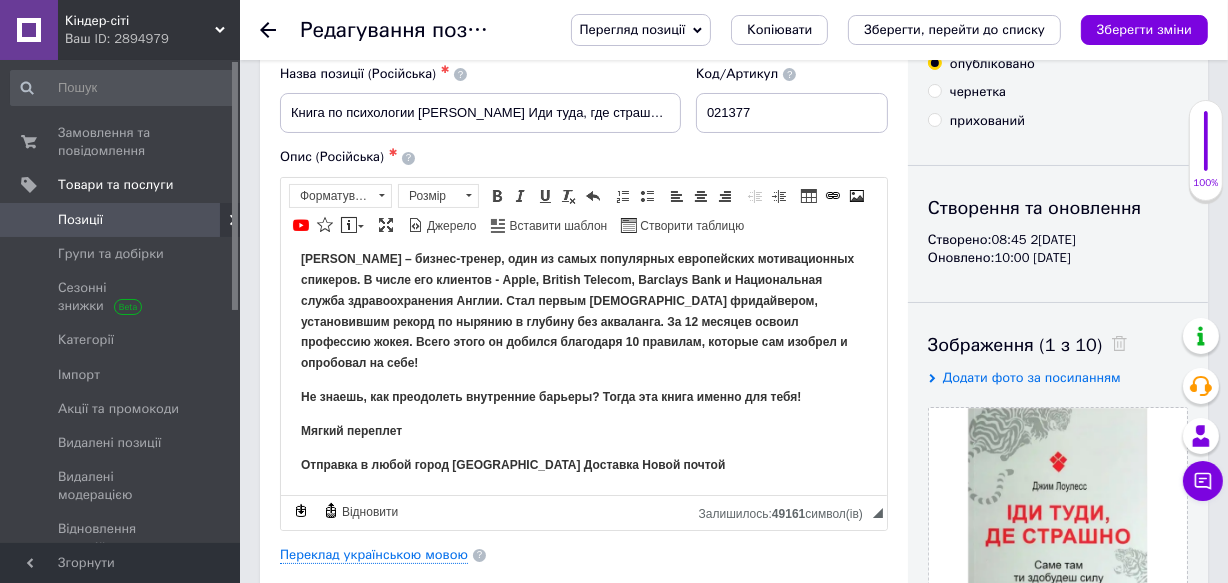 scroll, scrollTop: 0, scrollLeft: 0, axis: both 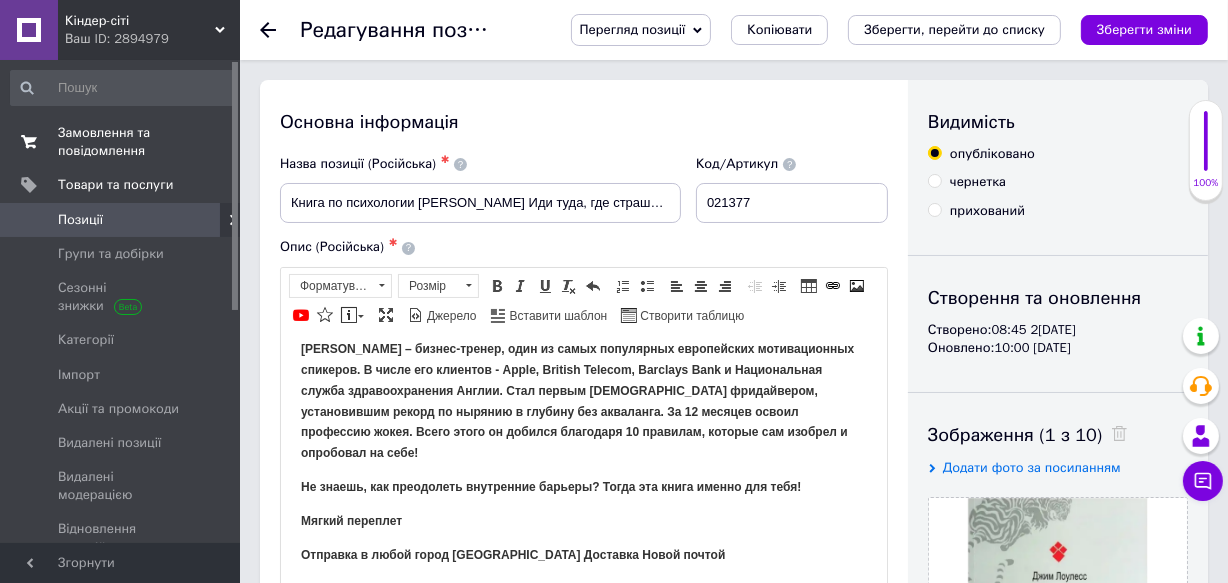 click on "Замовлення та повідомлення" at bounding box center (121, 142) 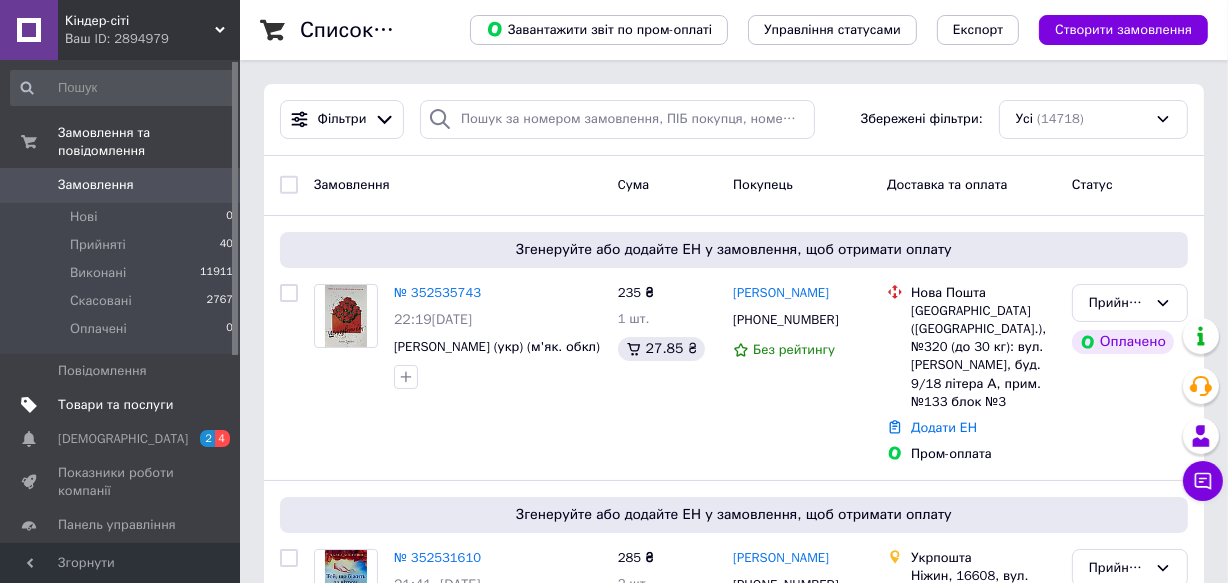 click on "Товари та послуги" at bounding box center [115, 405] 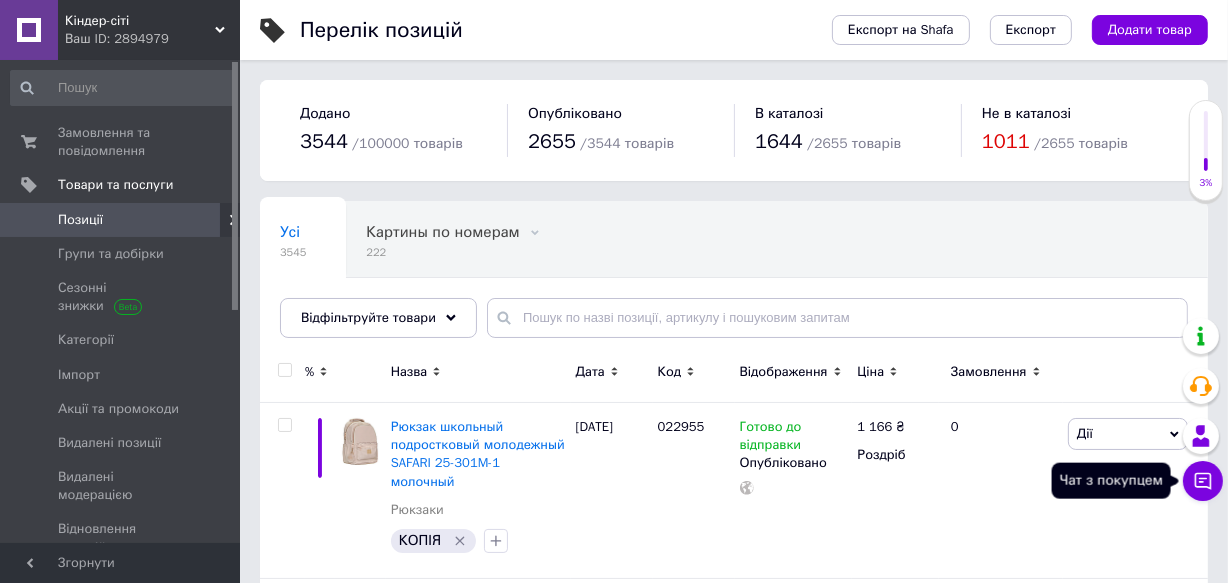click on "Чат з покупцем" at bounding box center (1203, 481) 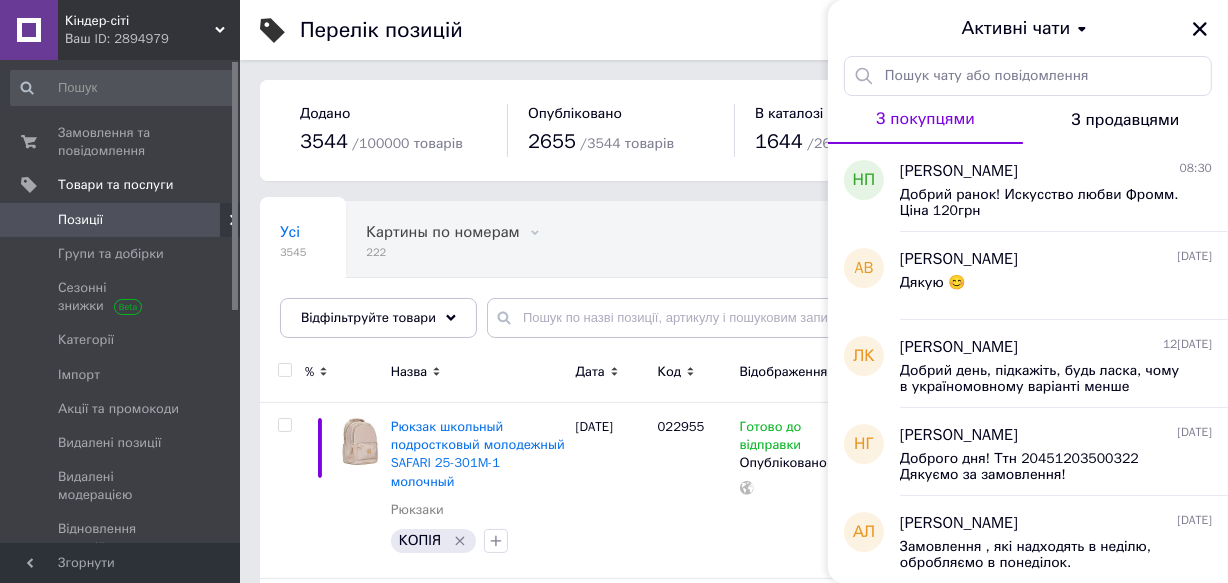 click on "[PERSON_NAME]" at bounding box center (959, 171) 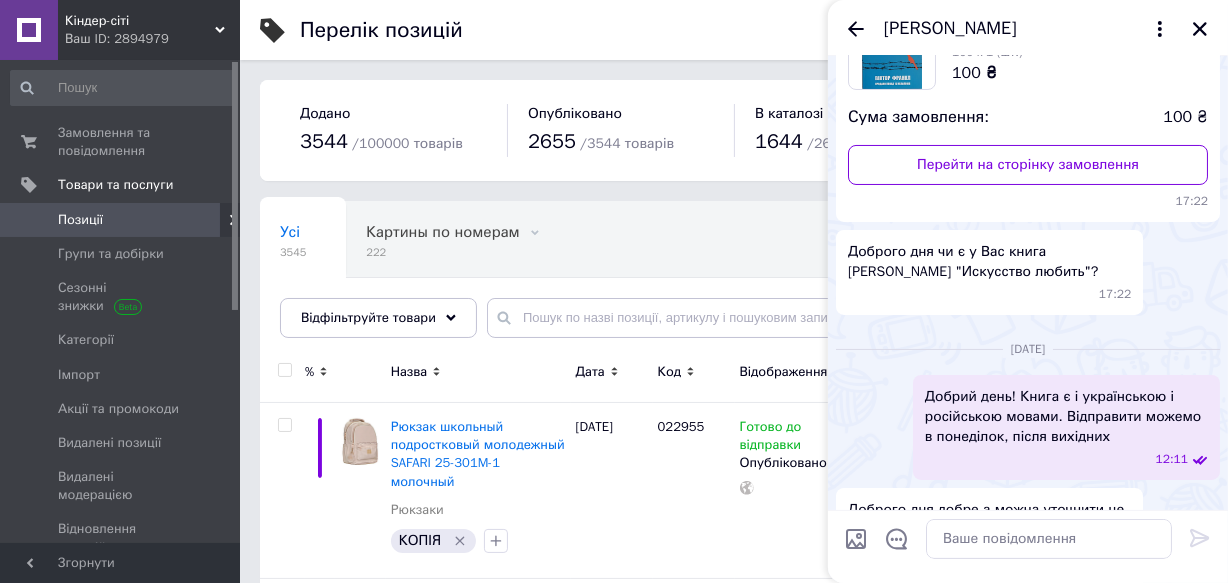 scroll, scrollTop: 272, scrollLeft: 0, axis: vertical 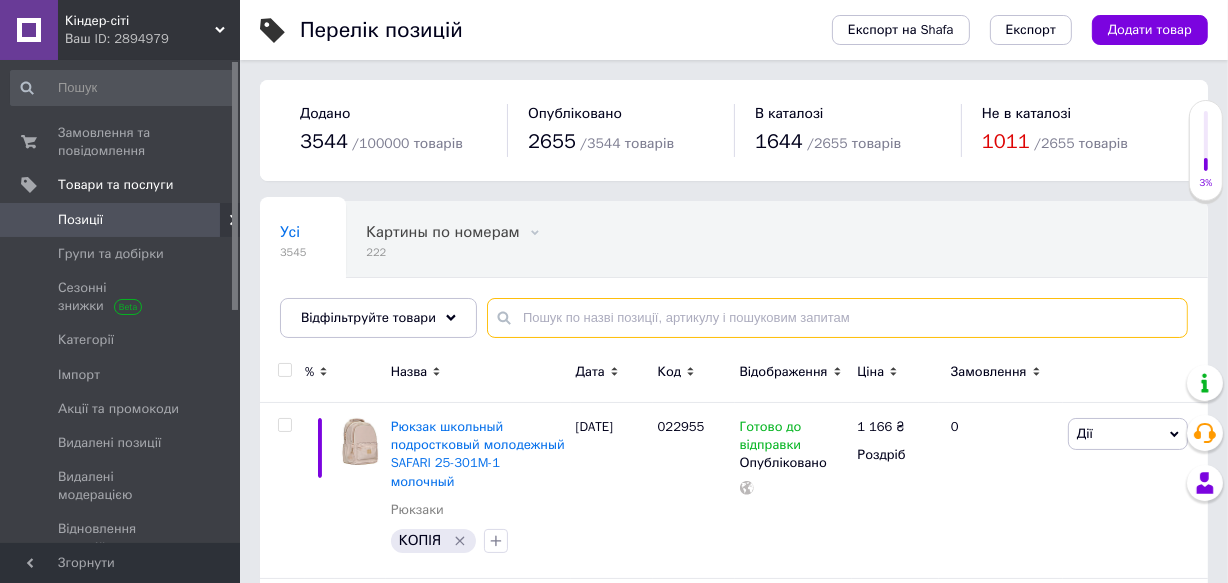click at bounding box center [837, 318] 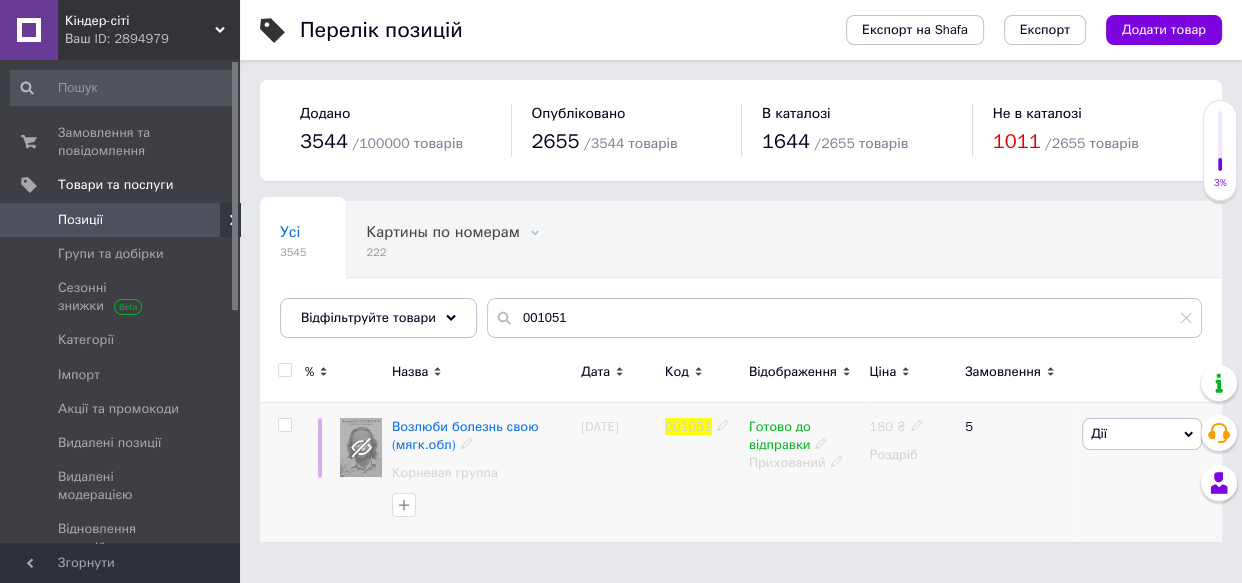 click 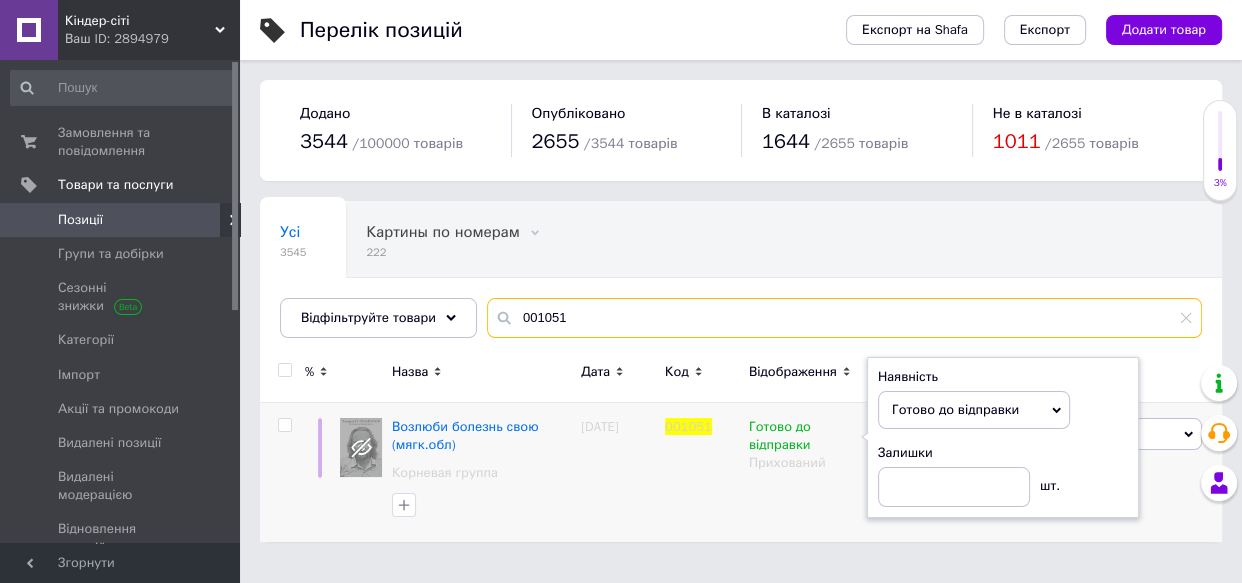 click on "001051" at bounding box center (844, 318) 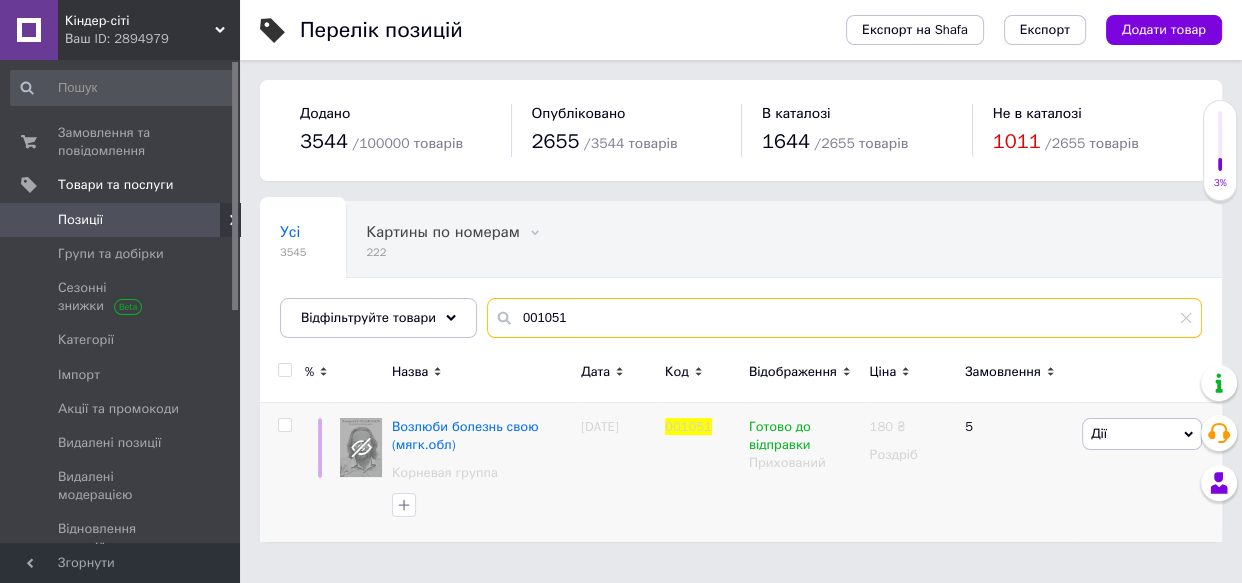 drag, startPoint x: 591, startPoint y: 313, endPoint x: 512, endPoint y: 330, distance: 80.80842 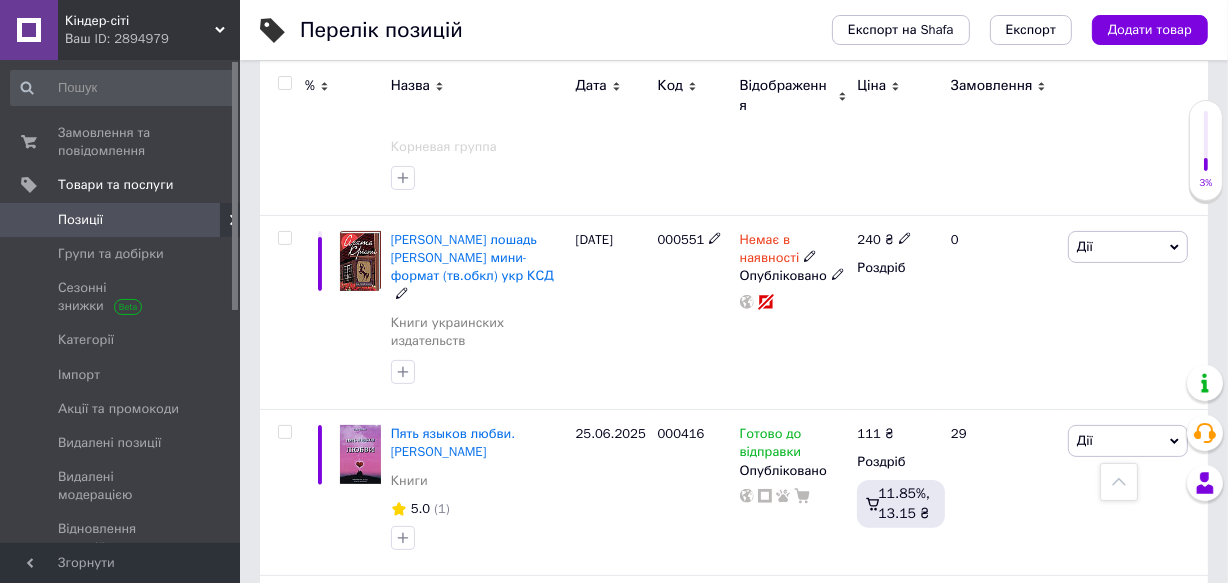 scroll, scrollTop: 0, scrollLeft: 0, axis: both 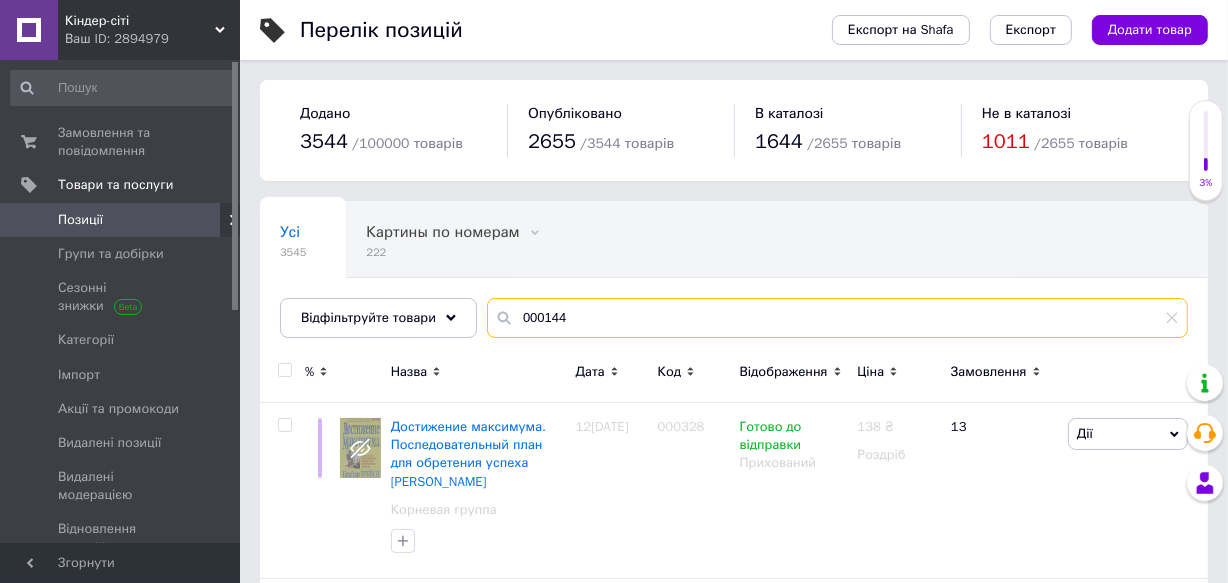 drag, startPoint x: 595, startPoint y: 328, endPoint x: 411, endPoint y: 293, distance: 187.29922 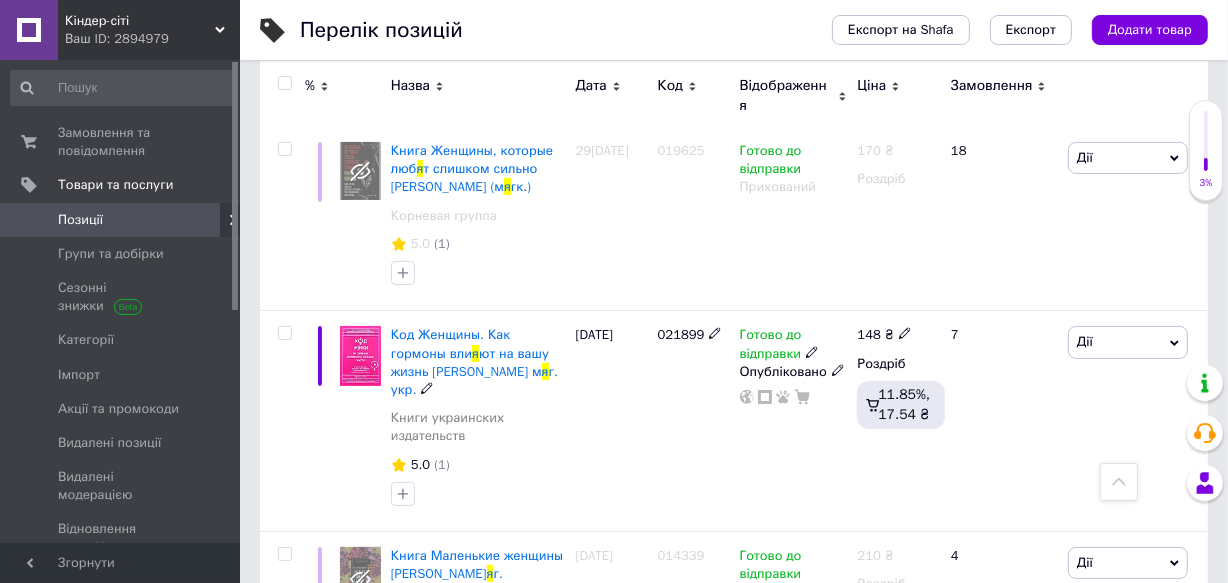 scroll, scrollTop: 0, scrollLeft: 0, axis: both 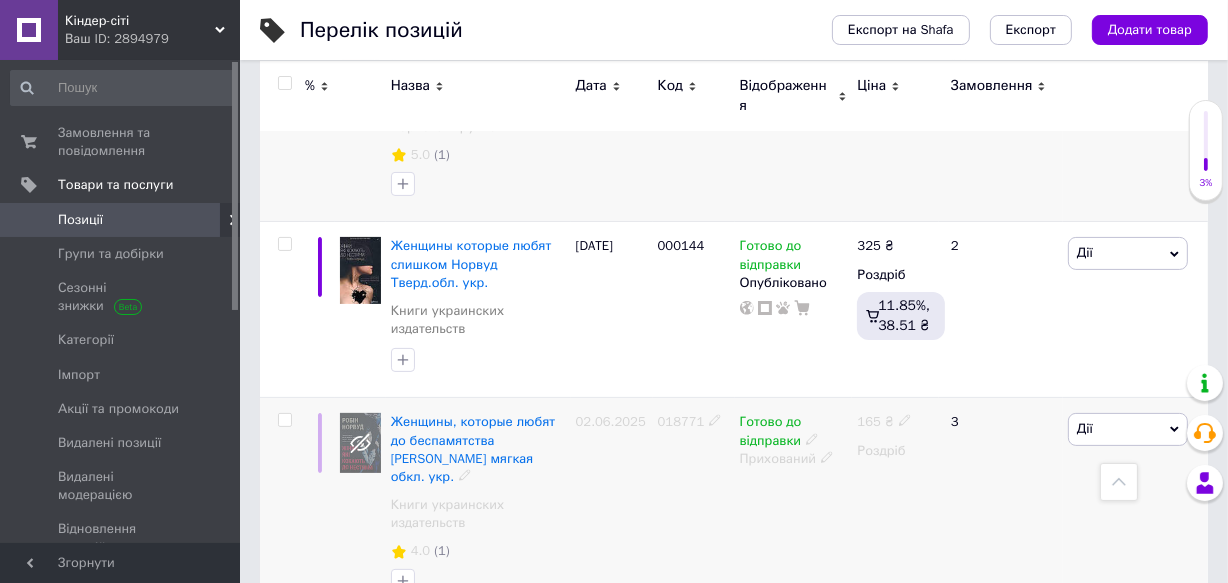 type on "жінки які кохають" 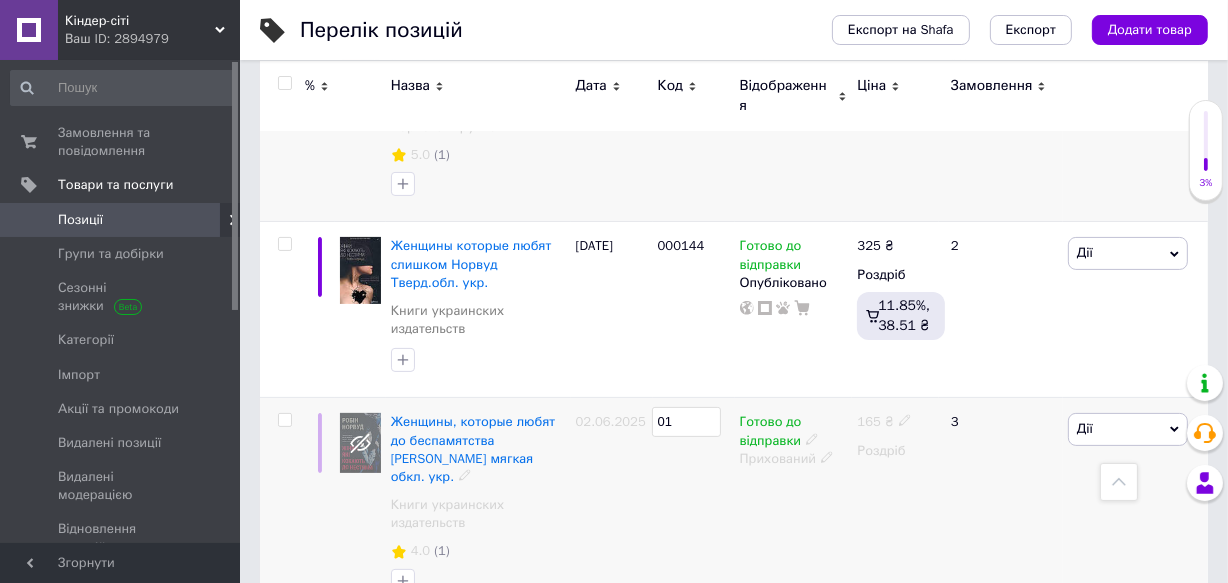type on "0" 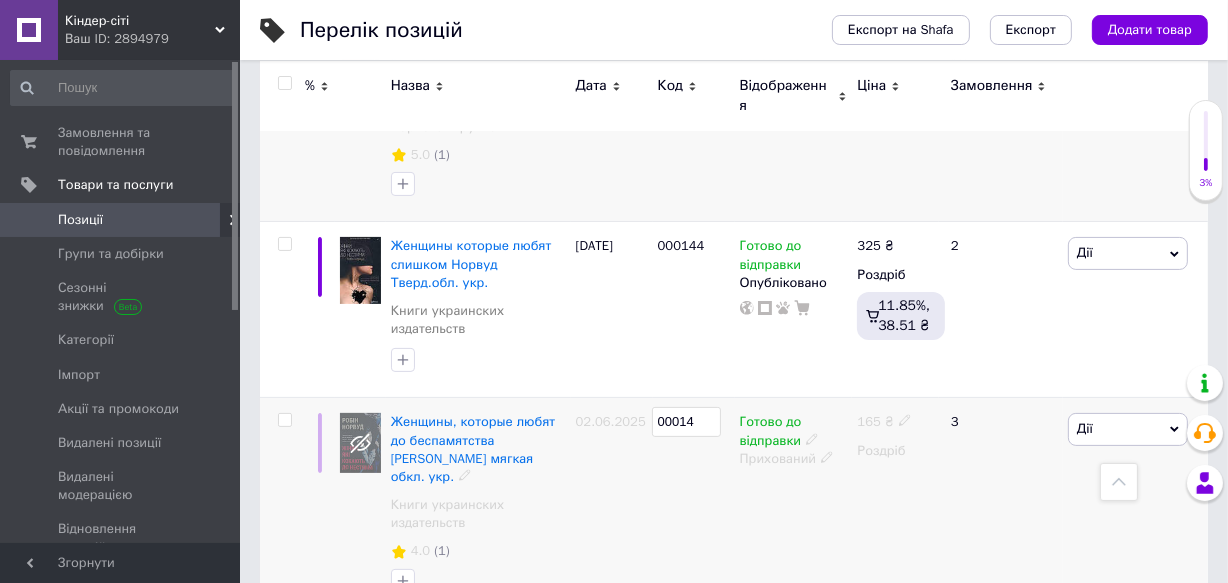 type on "000144" 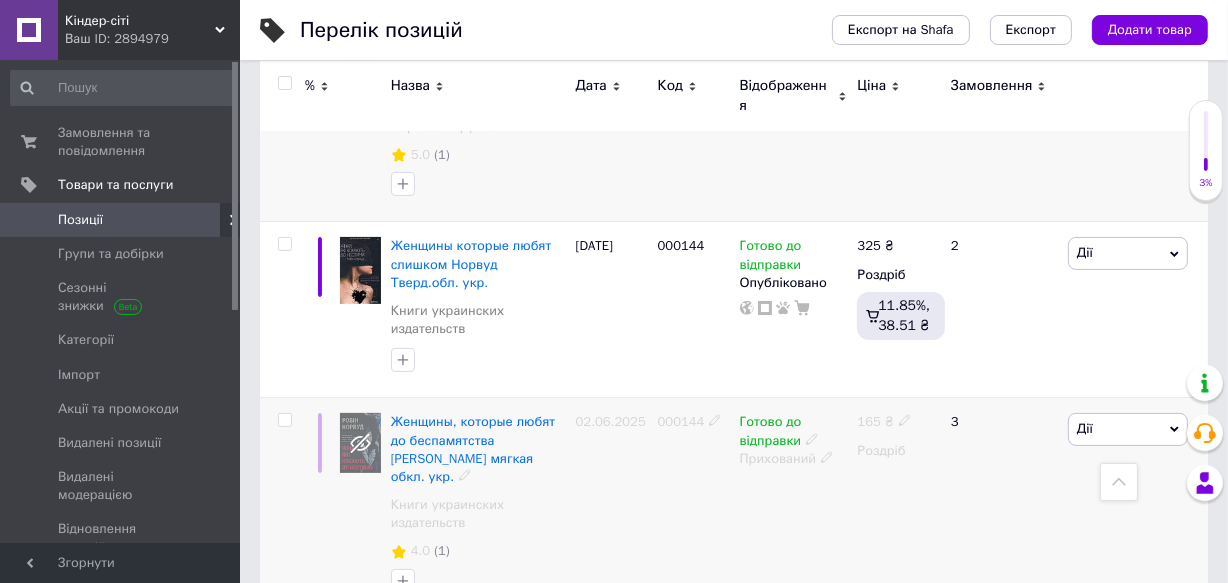 click 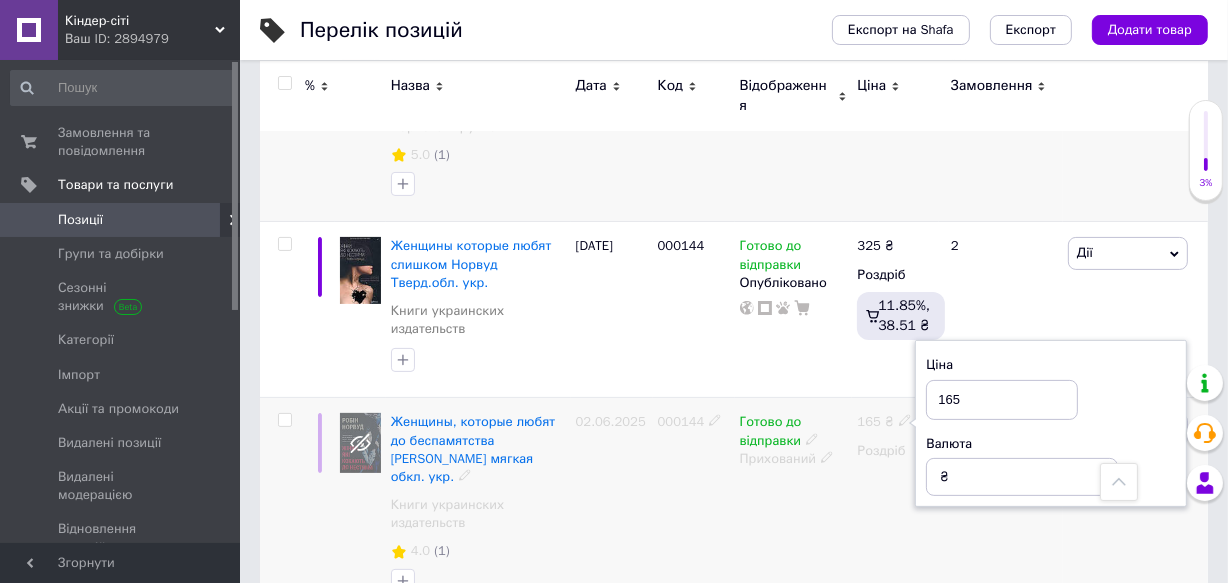 click on "165   ₴ Ціна 165 Валюта ₴ $ EUR CHF GBP ¥ PLN ₸ MDL HUF KGS CNY TRY KRW lei Роздріб" at bounding box center (895, 508) 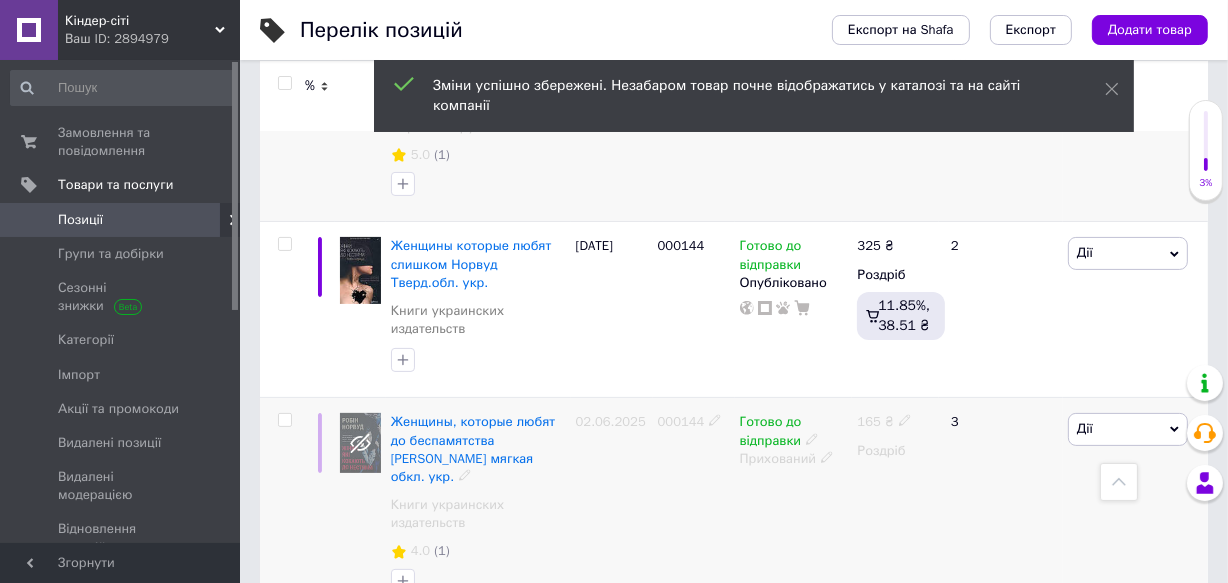 click 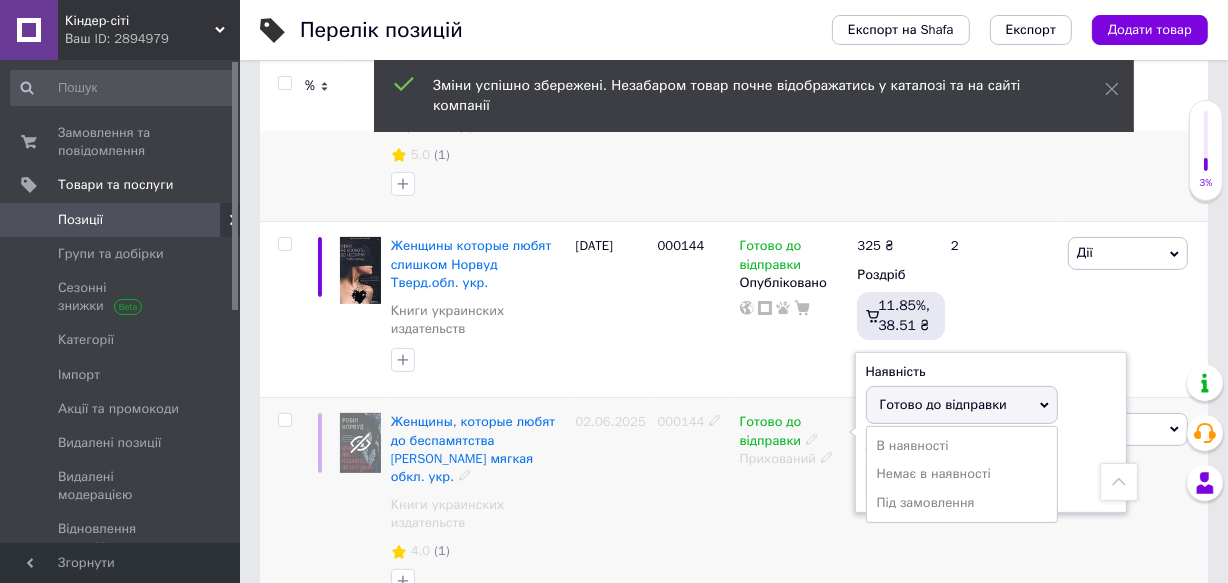 click on "Немає в наявності" at bounding box center (962, 474) 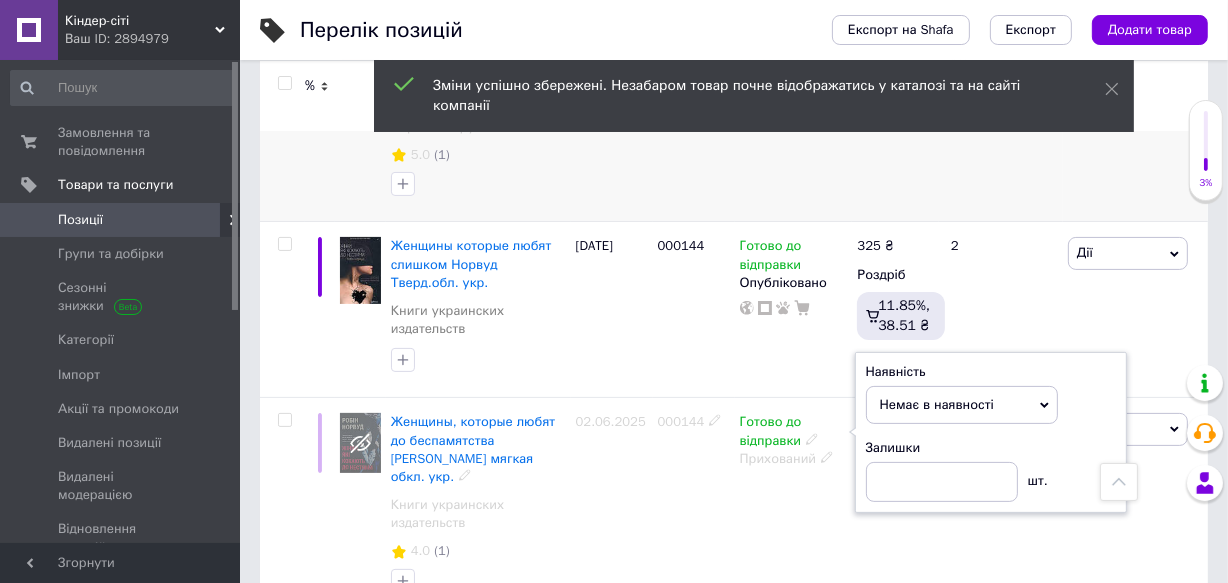click on "000144" at bounding box center [694, 508] 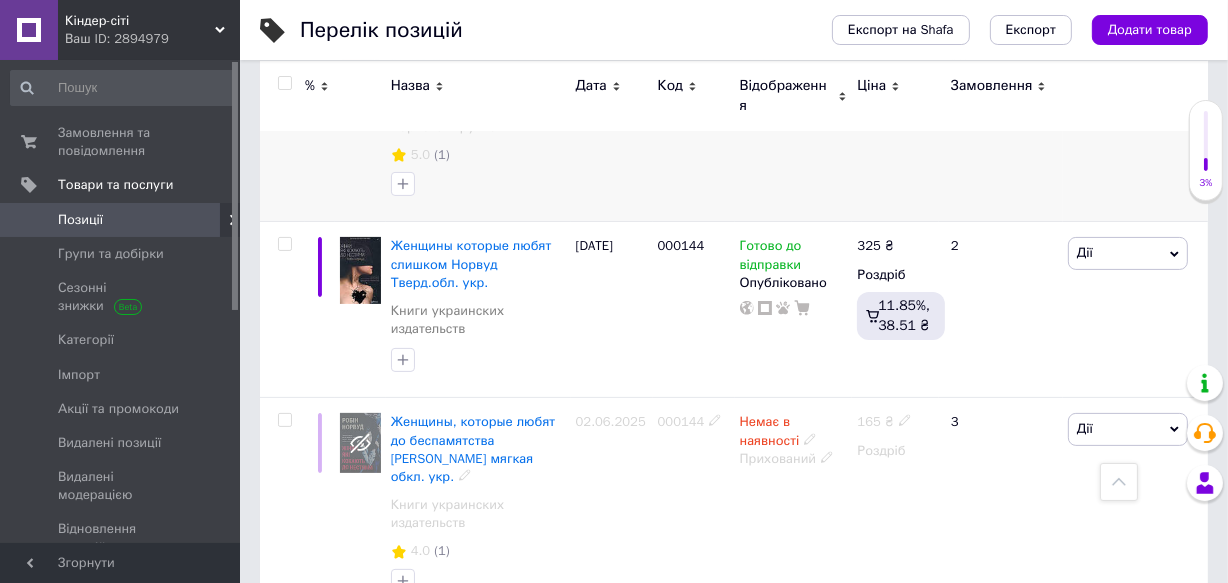 click on "000144" at bounding box center (681, 421) 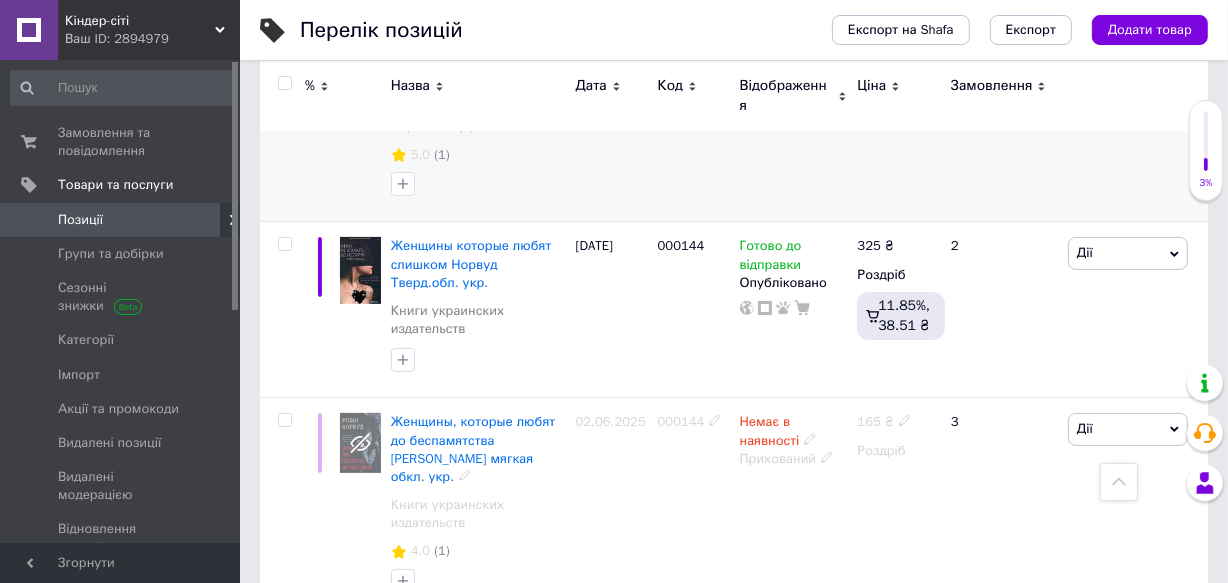 click 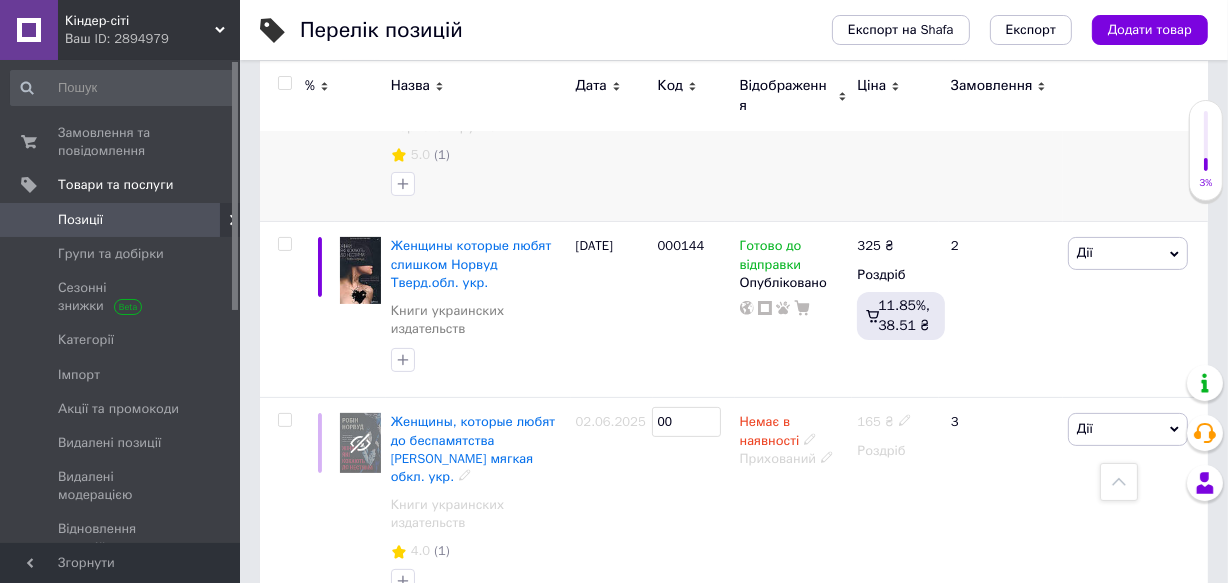 type on "0" 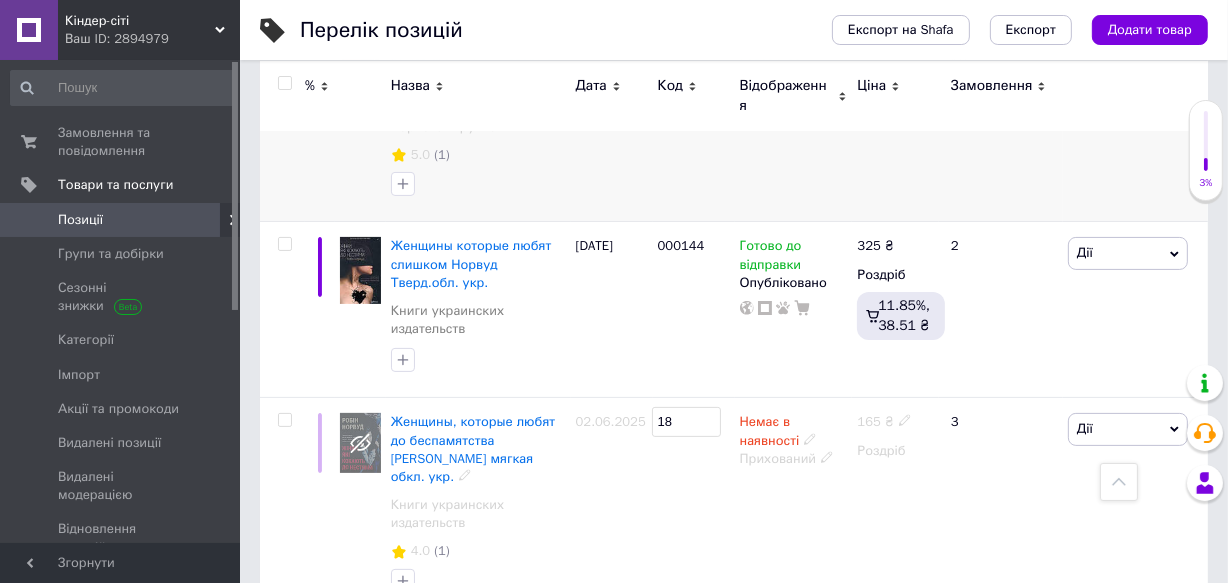 type on "1" 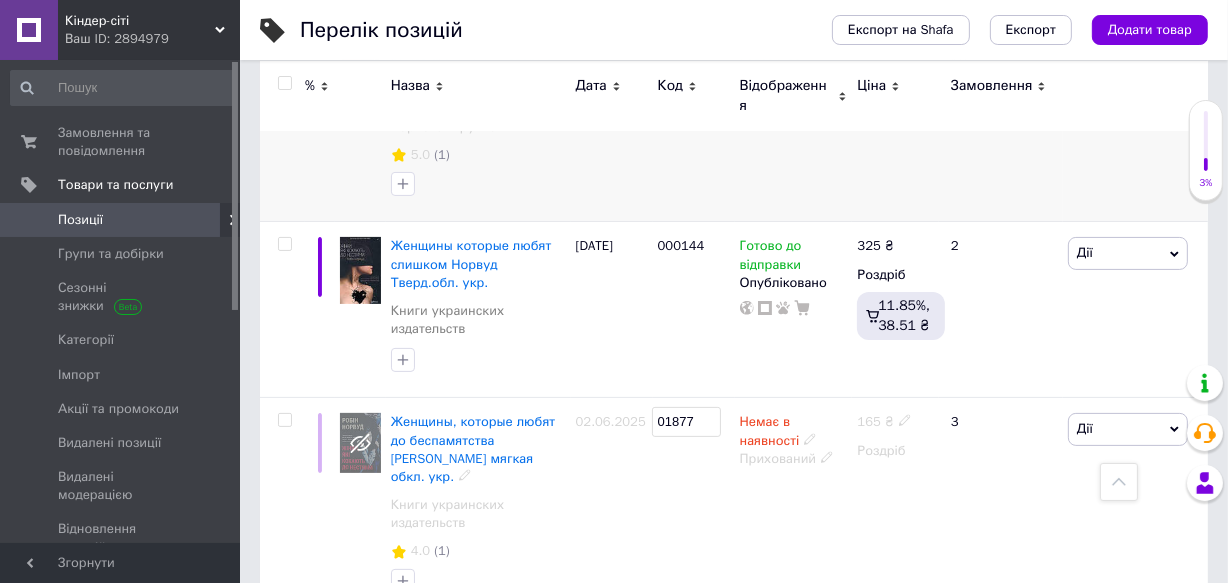 type on "018771" 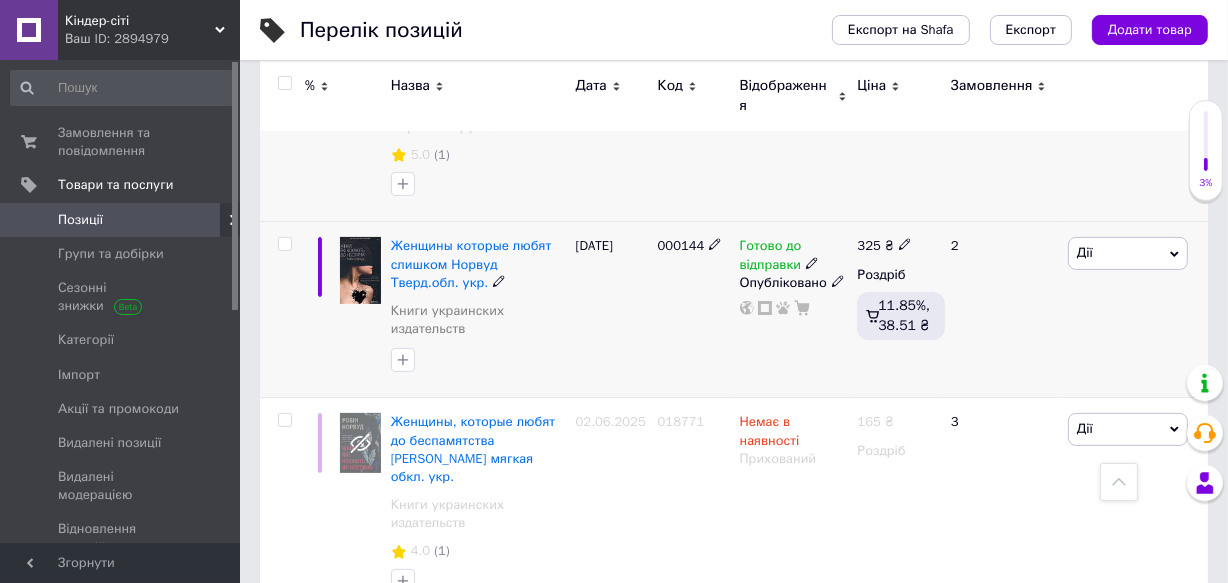 scroll, scrollTop: 92, scrollLeft: 0, axis: vertical 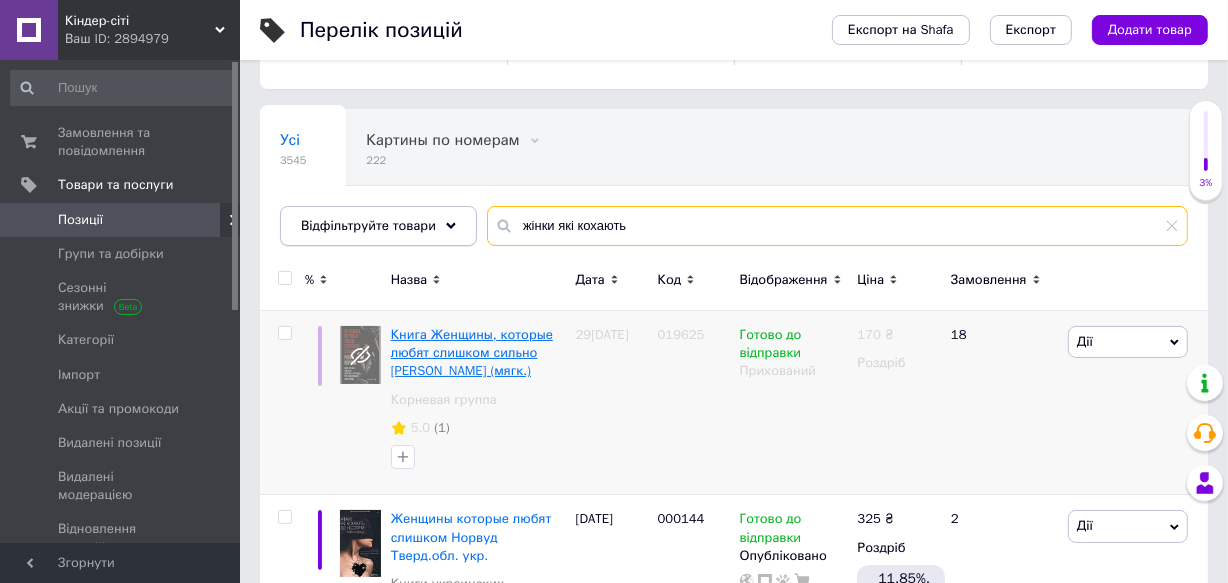 drag, startPoint x: 610, startPoint y: 225, endPoint x: 449, endPoint y: 242, distance: 161.89503 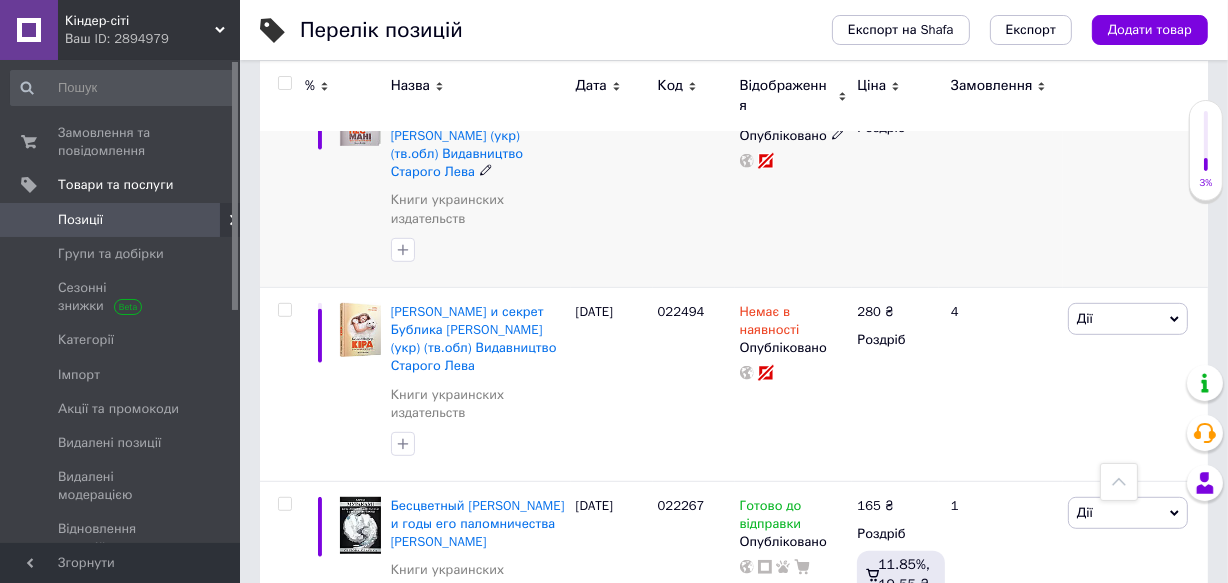 scroll, scrollTop: 547, scrollLeft: 0, axis: vertical 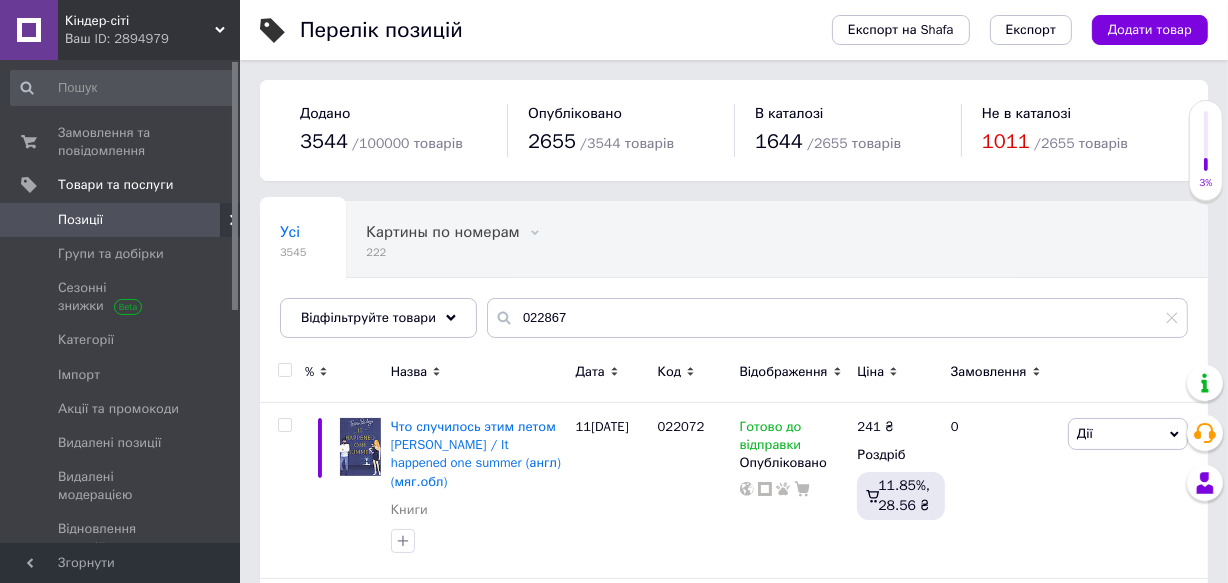 drag, startPoint x: 614, startPoint y: 337, endPoint x: 434, endPoint y: 337, distance: 180 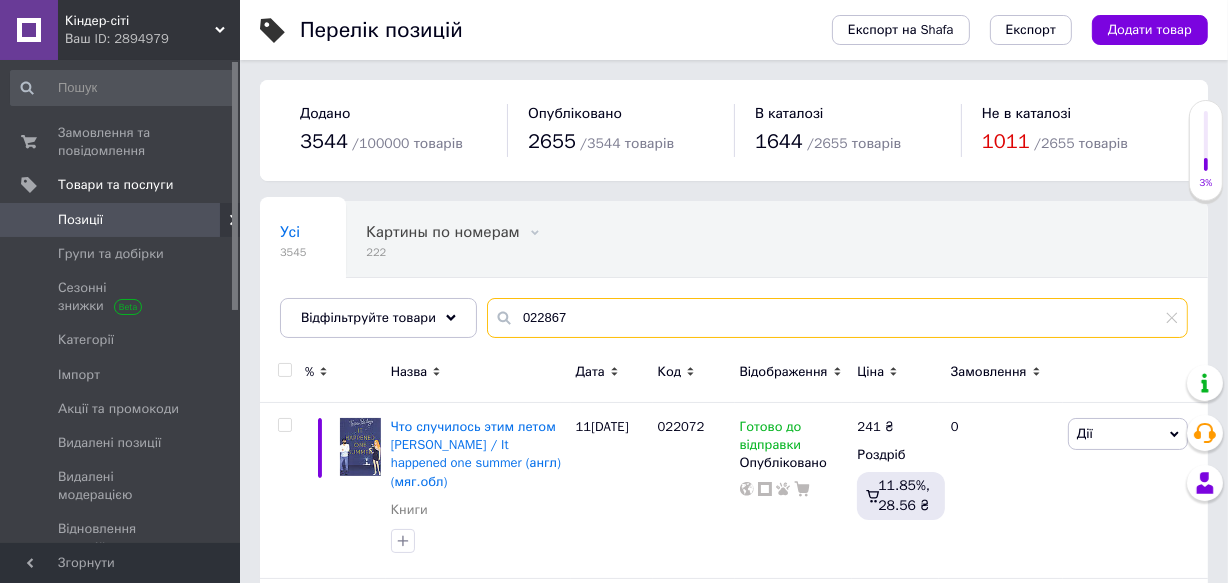 drag, startPoint x: 565, startPoint y: 317, endPoint x: 514, endPoint y: 325, distance: 51.62364 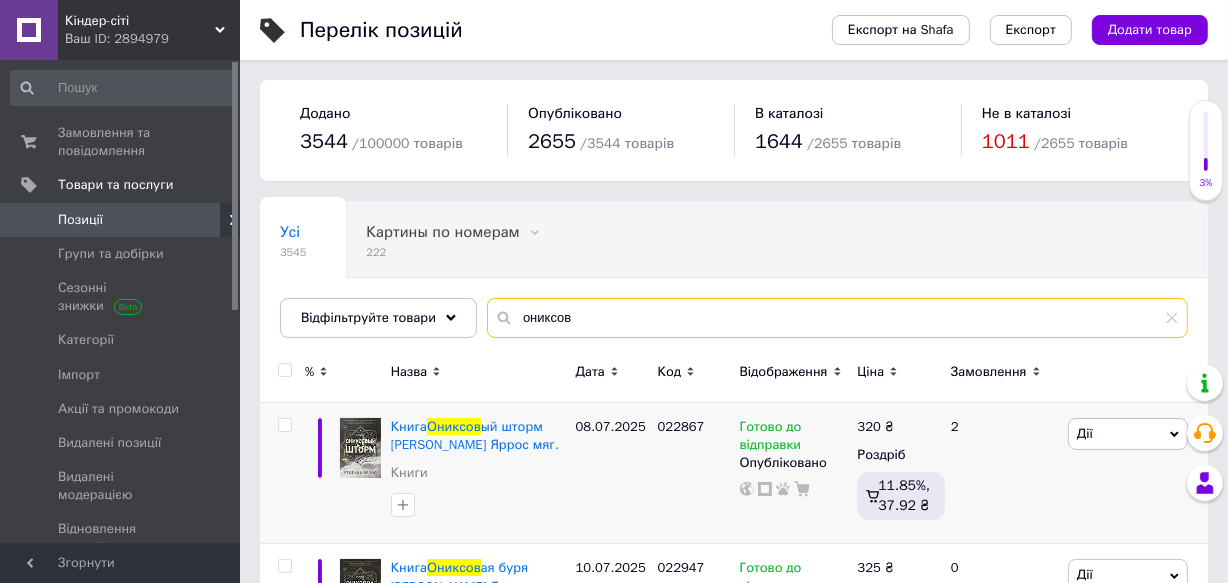 scroll, scrollTop: 121, scrollLeft: 0, axis: vertical 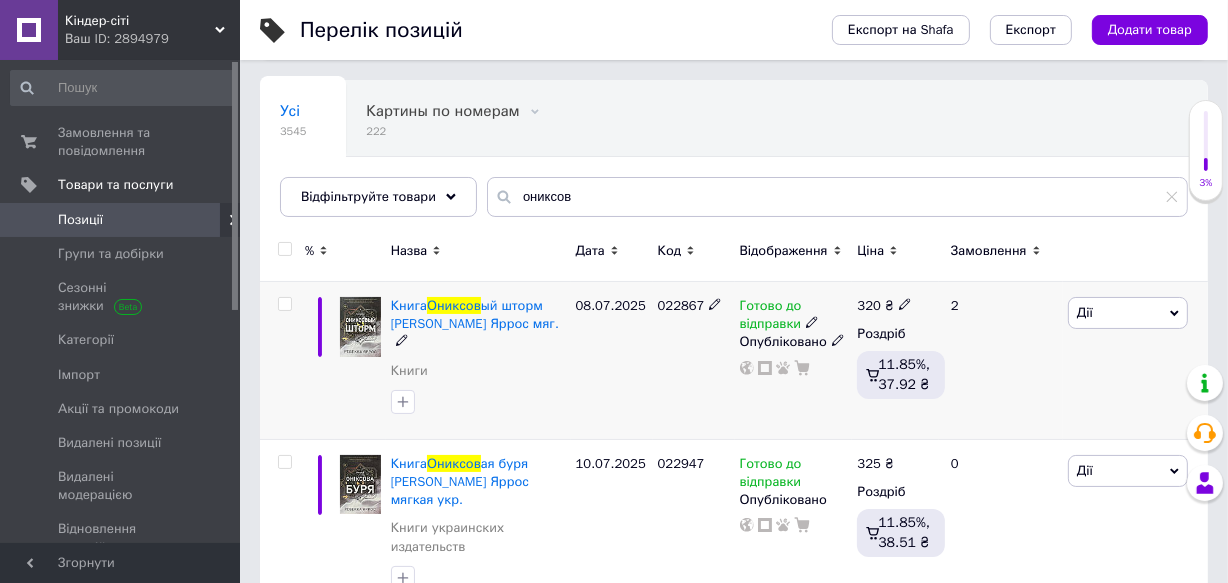 click at bounding box center [812, 322] 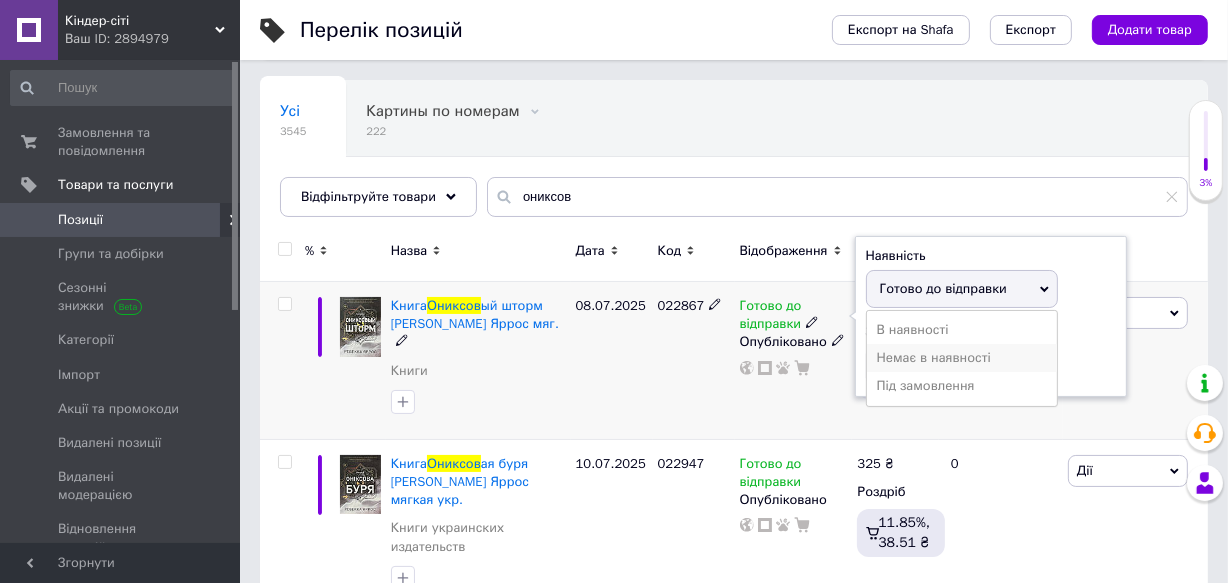 click on "Немає в наявності" at bounding box center (962, 358) 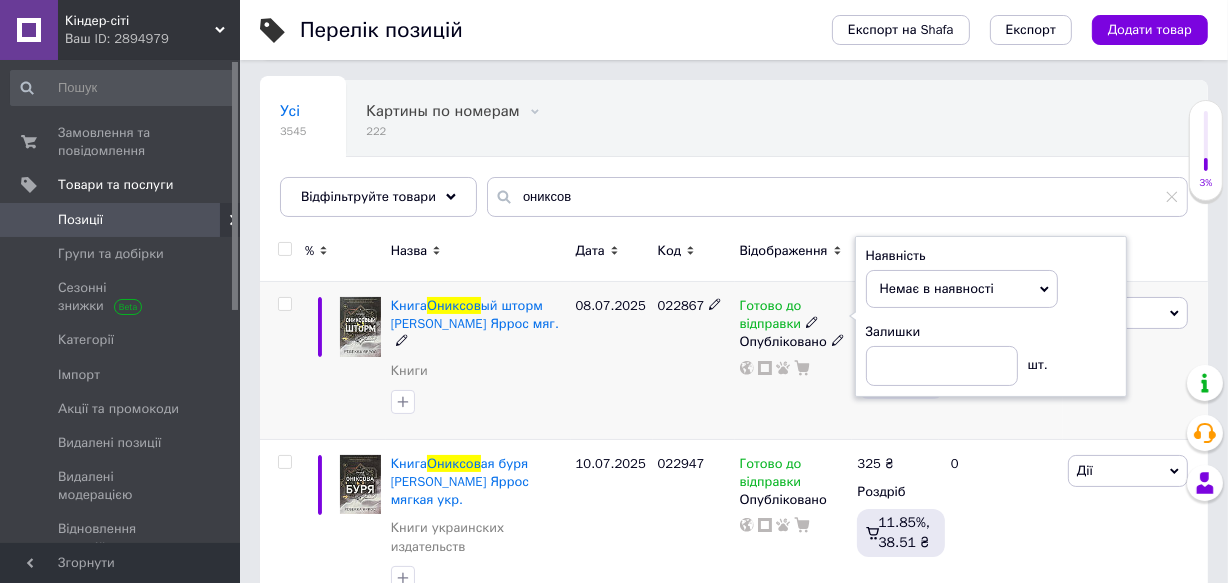 click on "022867" at bounding box center [694, 361] 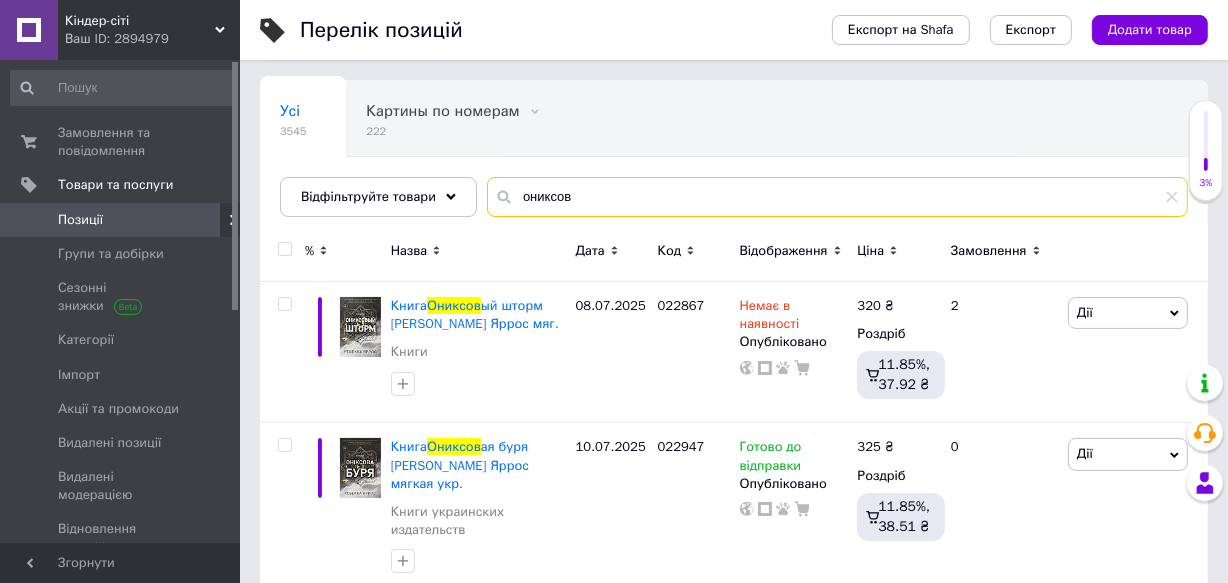 drag, startPoint x: 588, startPoint y: 199, endPoint x: 435, endPoint y: 233, distance: 156.73225 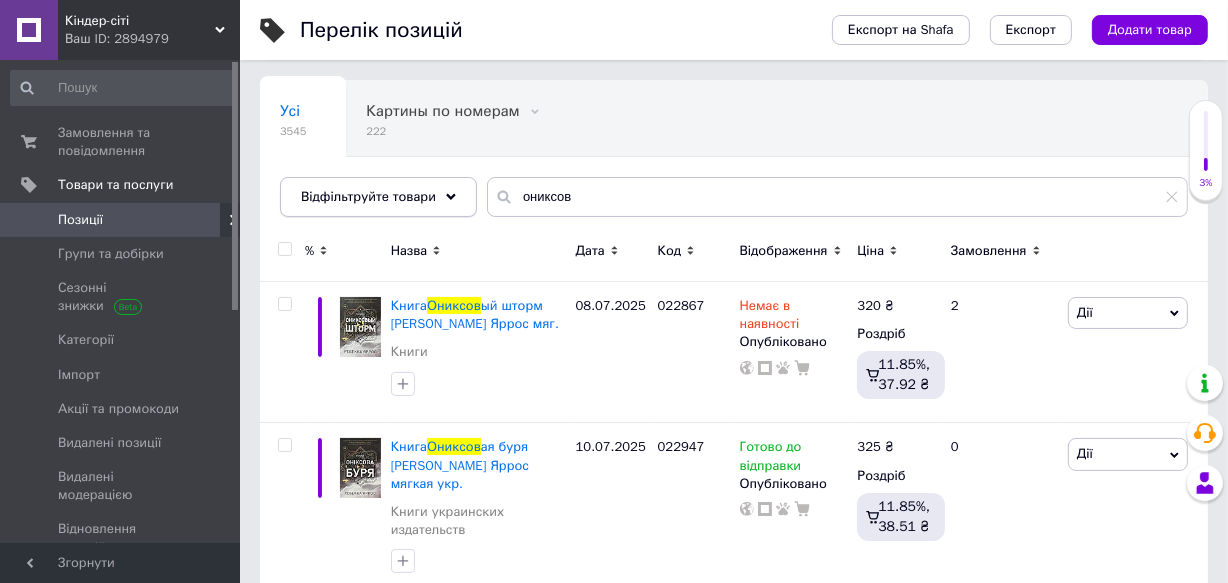 click on "Назва" at bounding box center [478, 254] 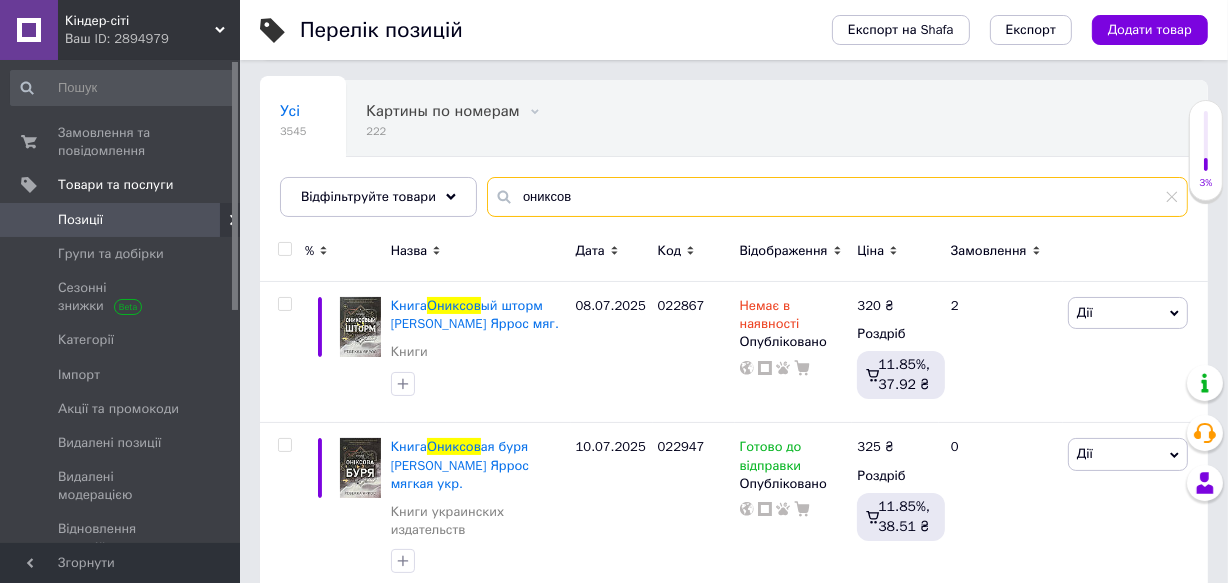 drag, startPoint x: 565, startPoint y: 187, endPoint x: 494, endPoint y: 210, distance: 74.63243 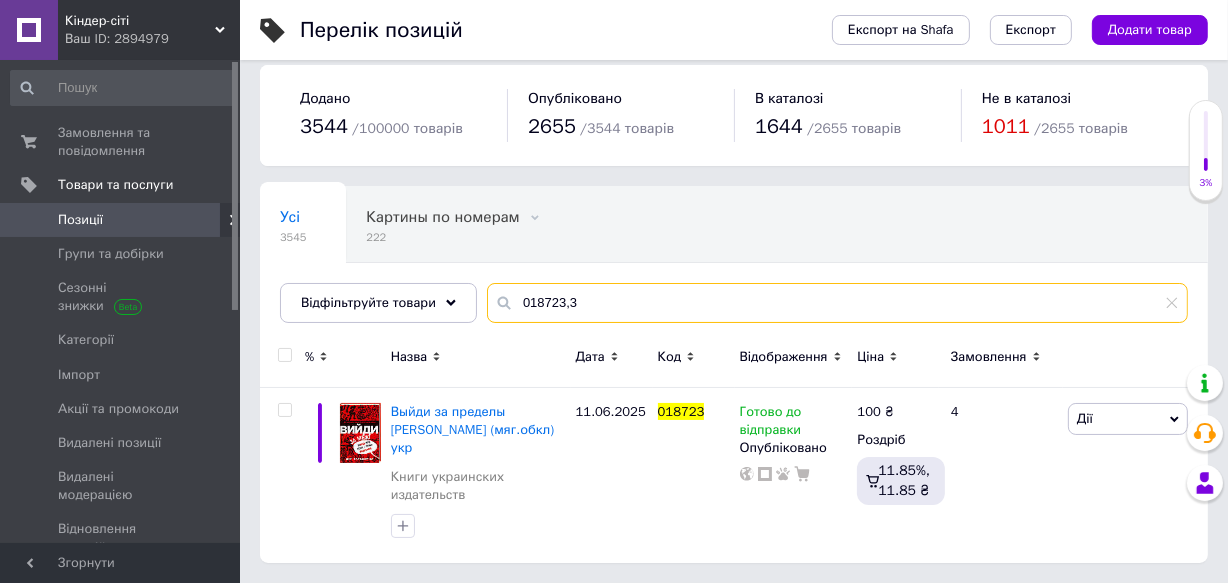 scroll, scrollTop: 0, scrollLeft: 0, axis: both 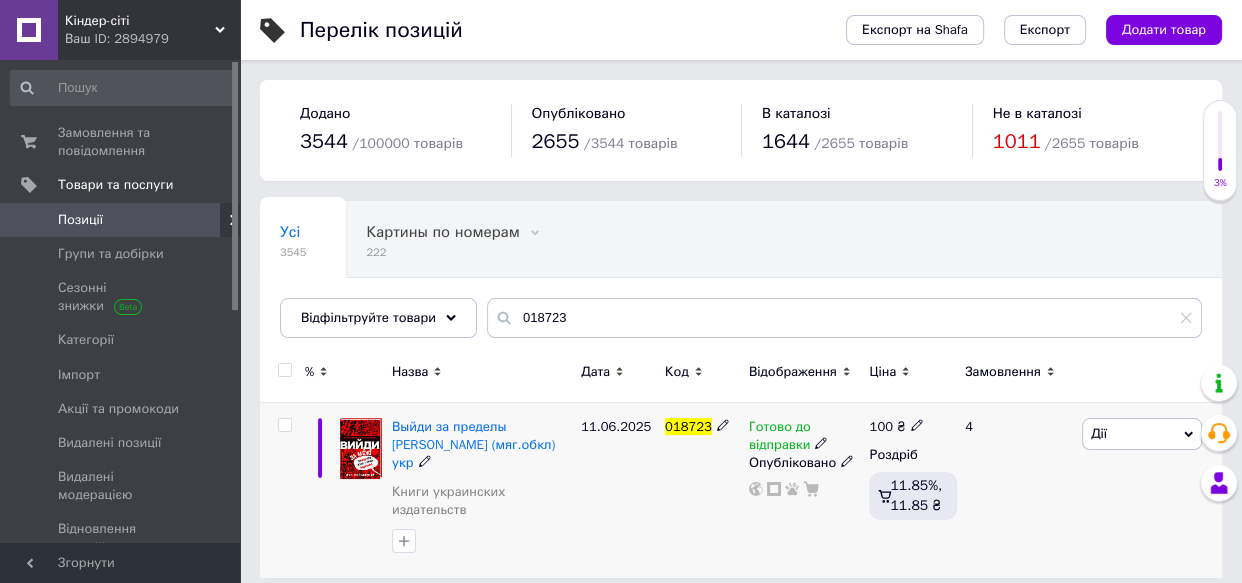 click 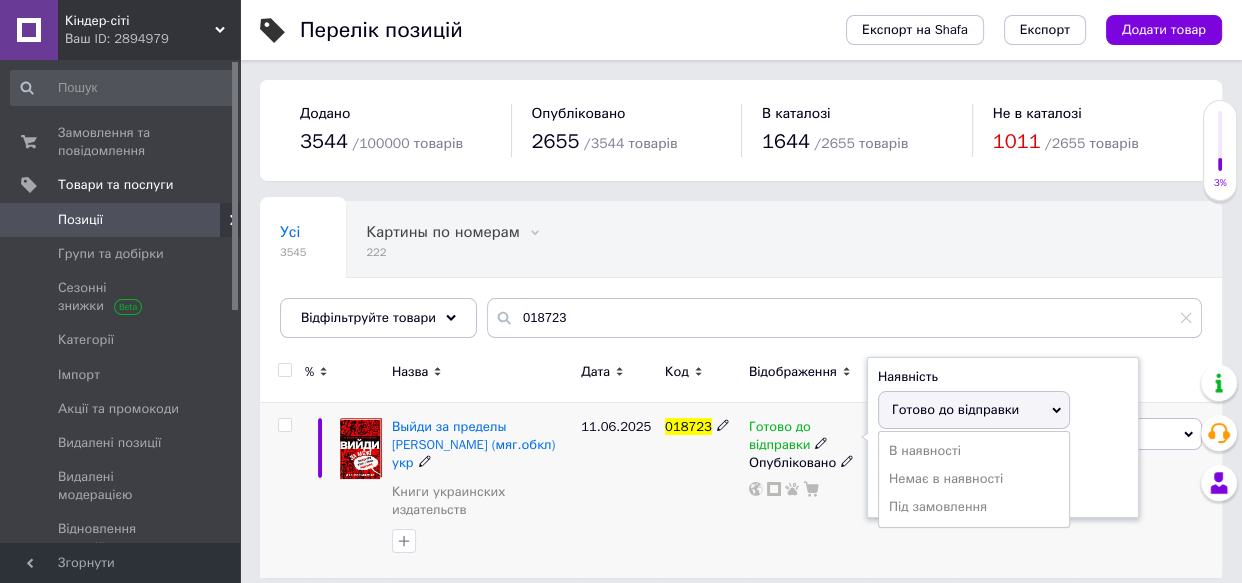 drag, startPoint x: 945, startPoint y: 466, endPoint x: 918, endPoint y: 464, distance: 27.073973 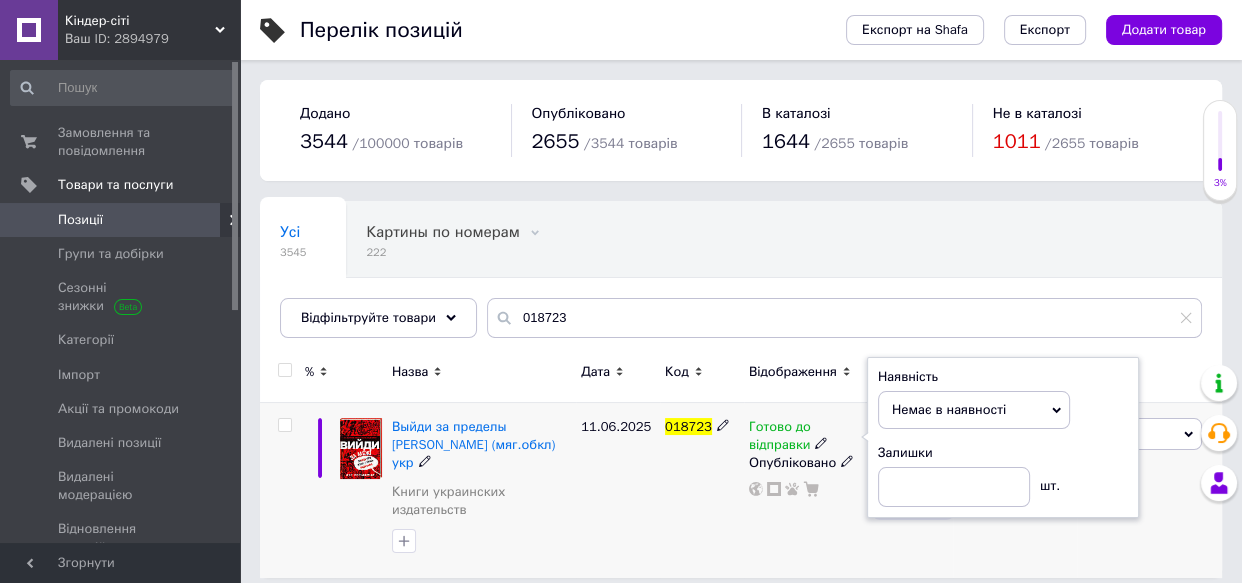 click on "018723" at bounding box center (702, 490) 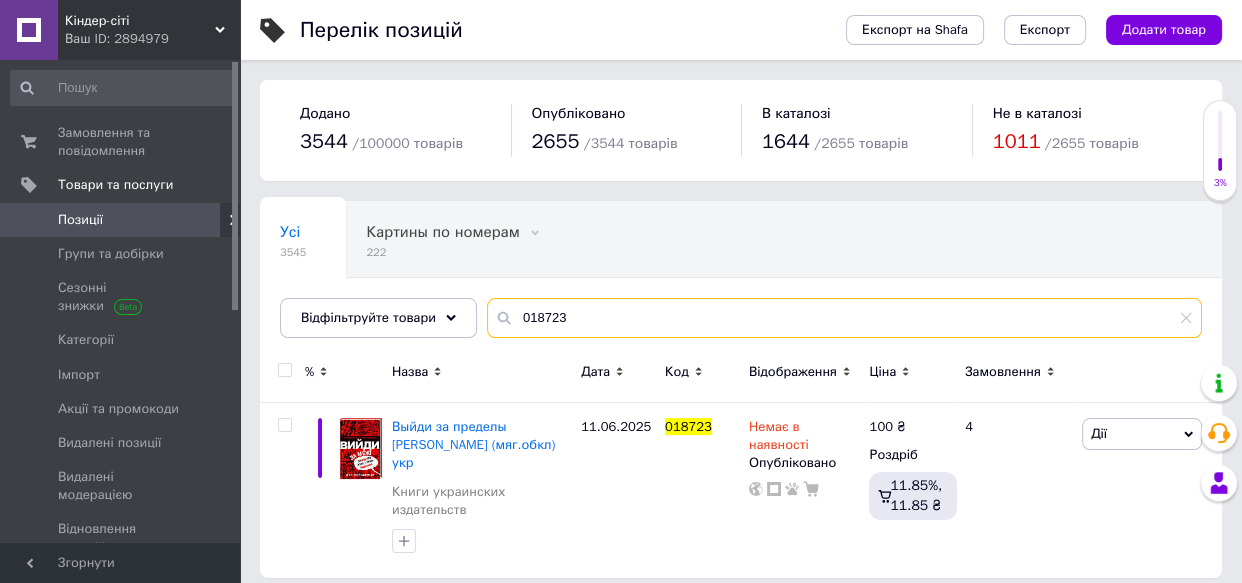 drag, startPoint x: 574, startPoint y: 316, endPoint x: 475, endPoint y: 340, distance: 101.86756 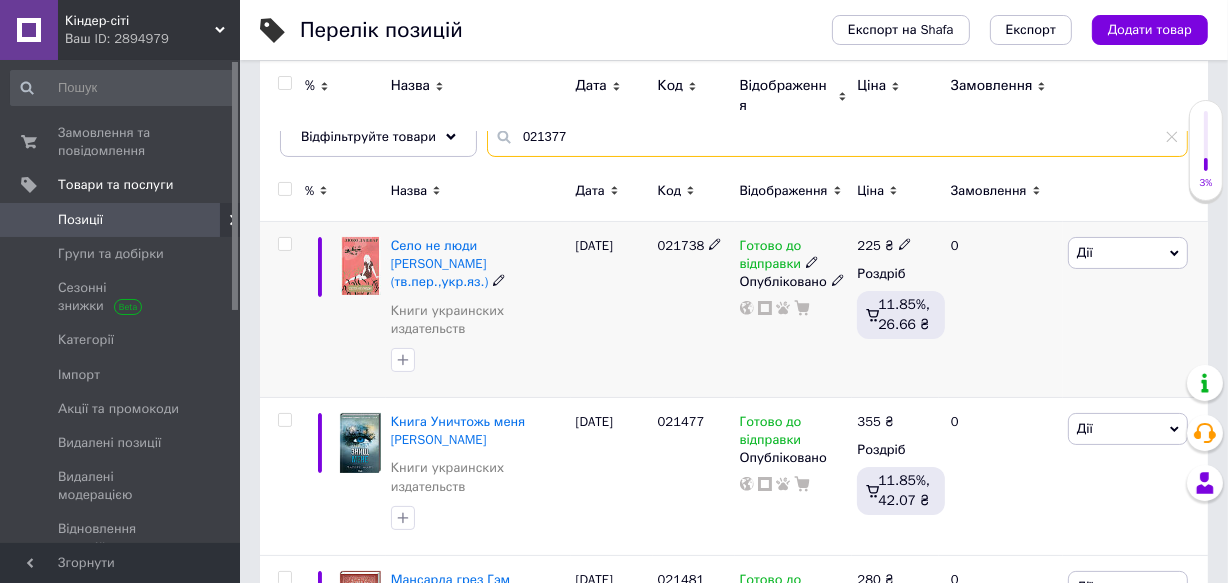 scroll, scrollTop: 0, scrollLeft: 0, axis: both 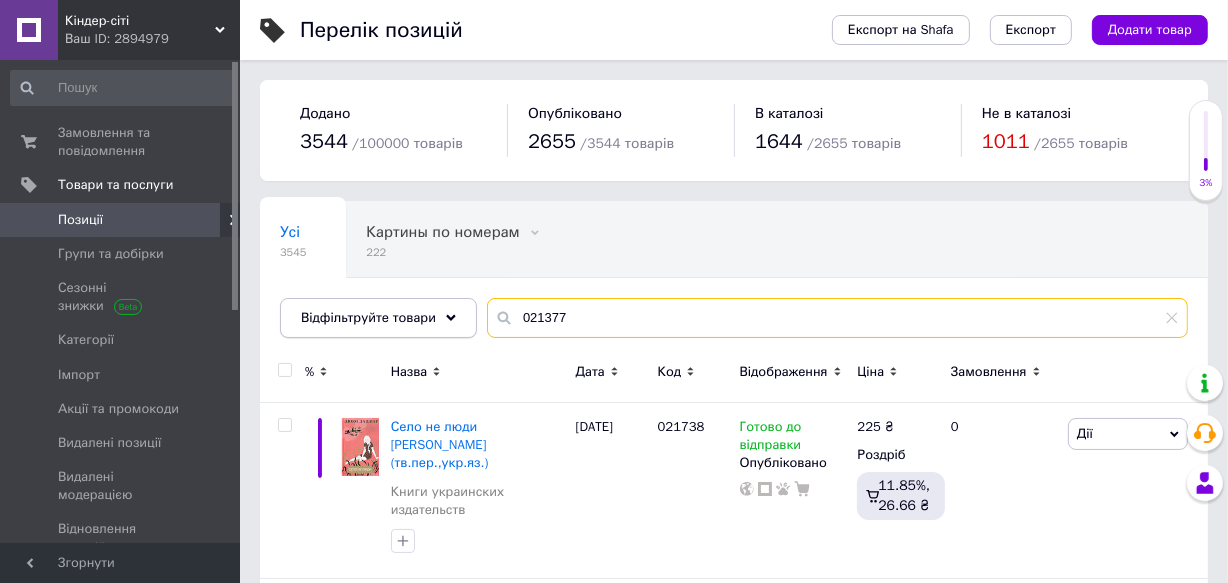 drag, startPoint x: 566, startPoint y: 311, endPoint x: 449, endPoint y: 322, distance: 117.51595 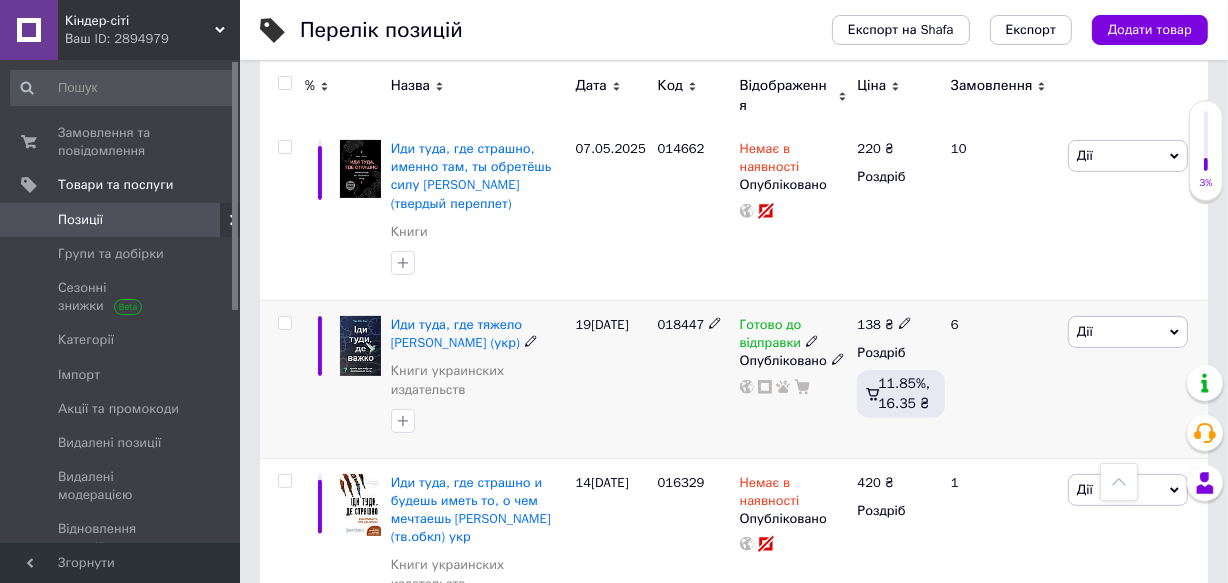 scroll, scrollTop: 683, scrollLeft: 0, axis: vertical 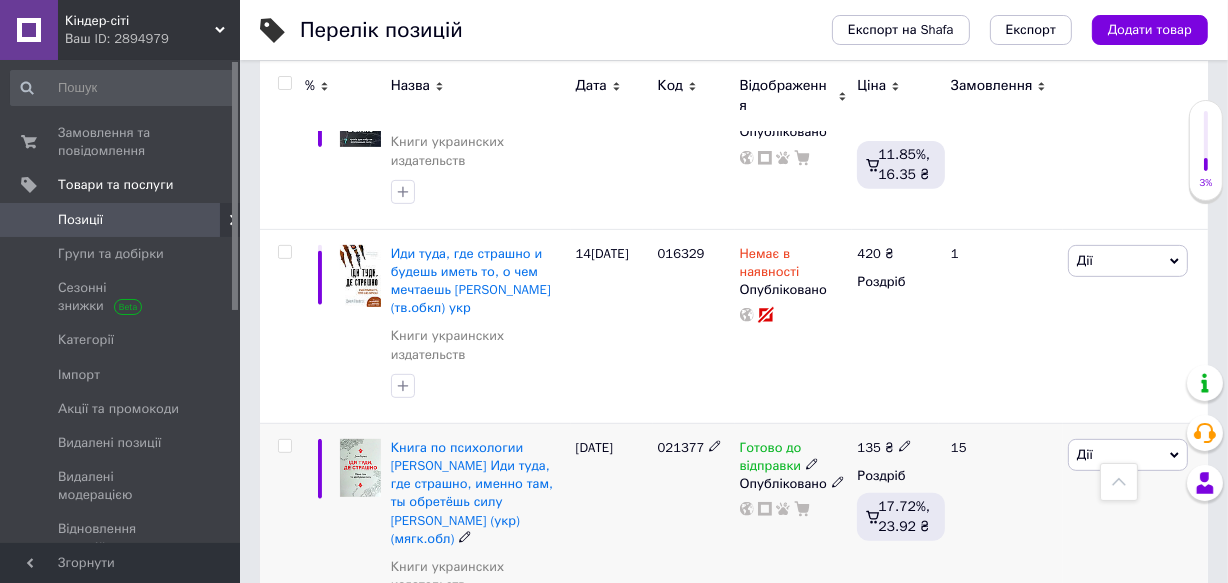 click 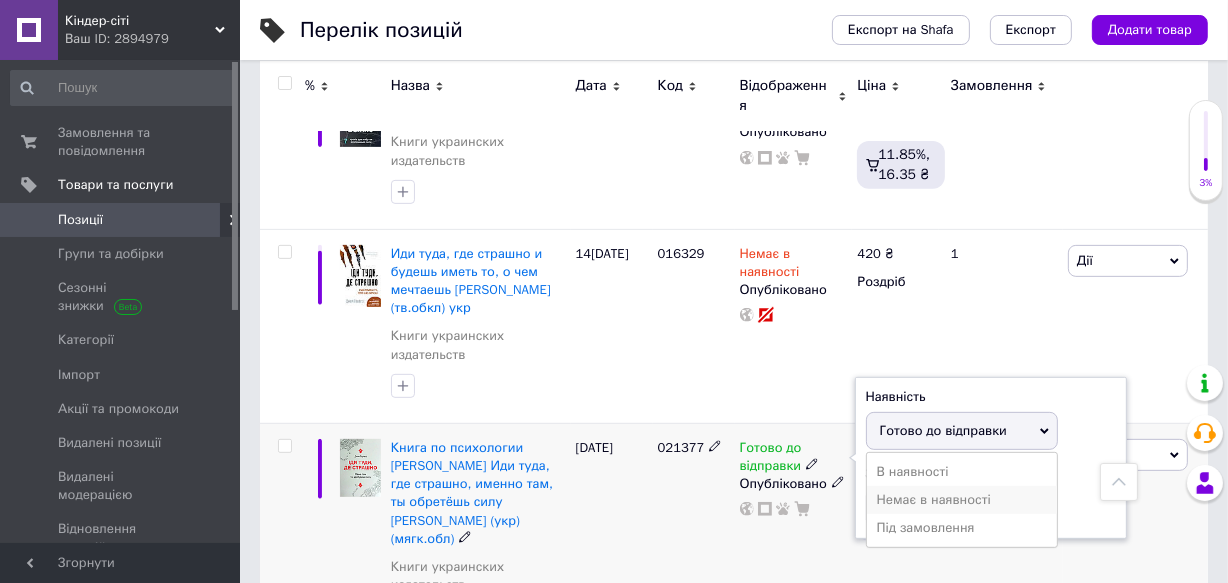 click on "Немає в наявності" at bounding box center (962, 500) 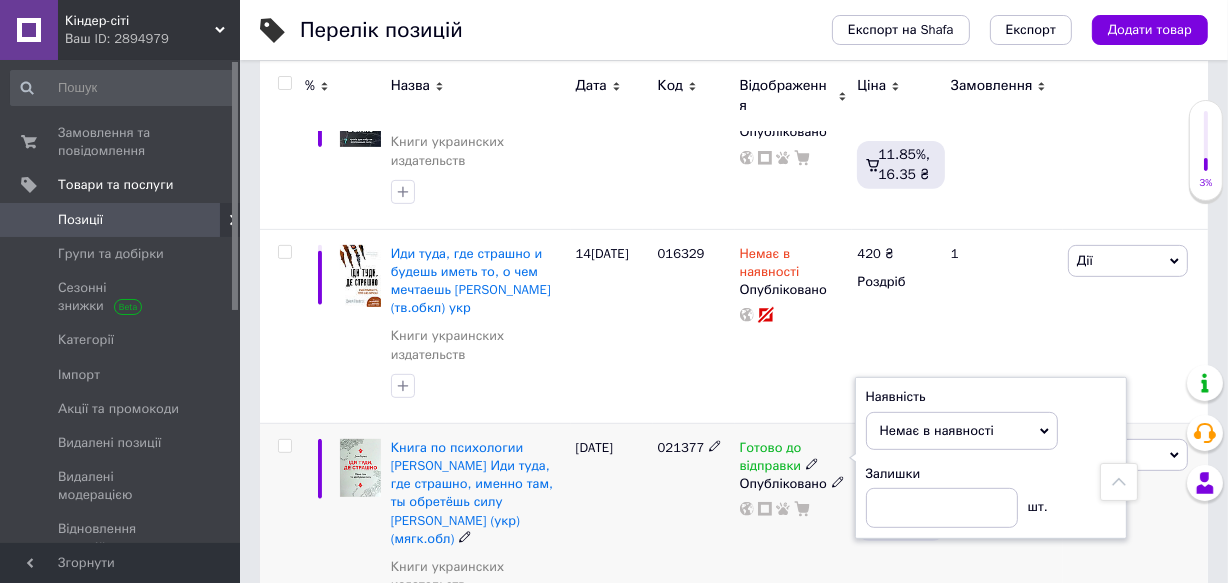 click on "021377" at bounding box center [694, 538] 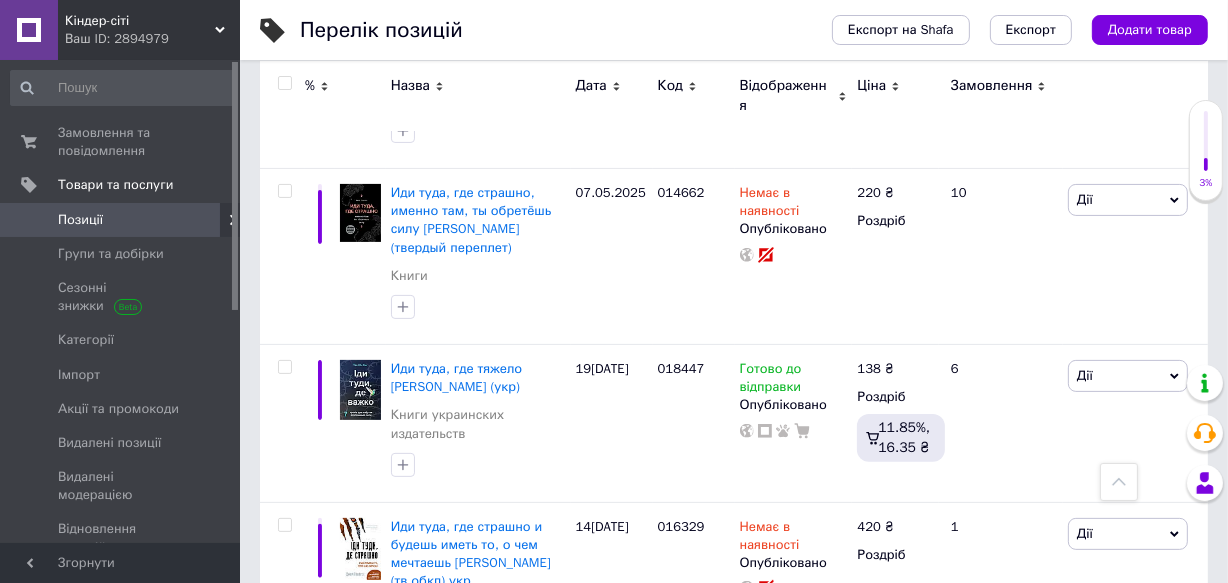 scroll, scrollTop: 0, scrollLeft: 0, axis: both 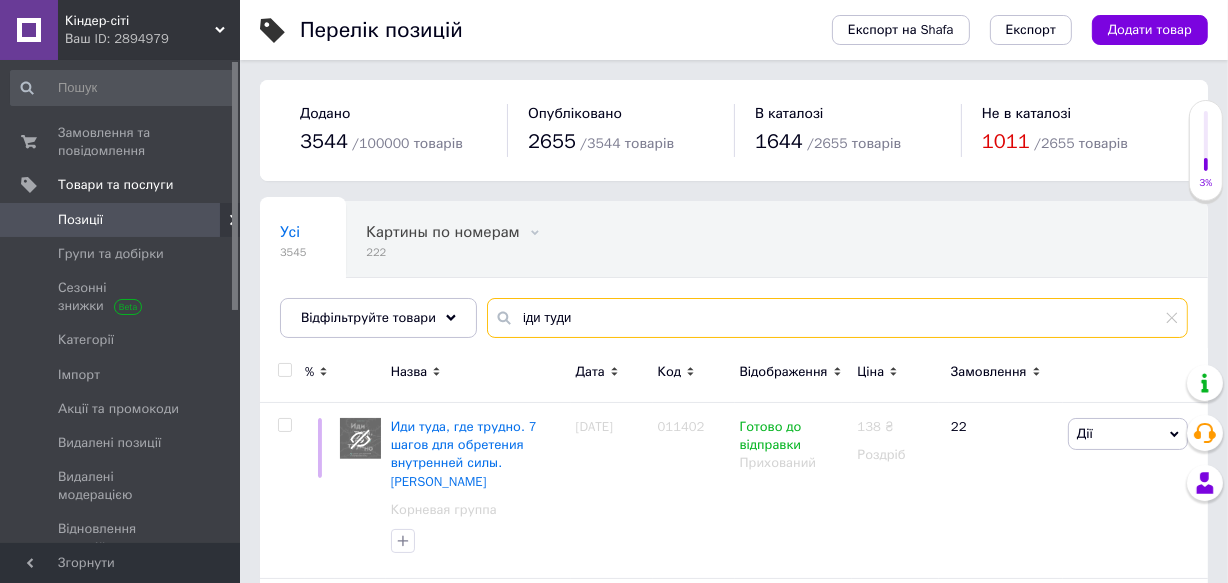 drag, startPoint x: 602, startPoint y: 319, endPoint x: 468, endPoint y: 347, distance: 136.89412 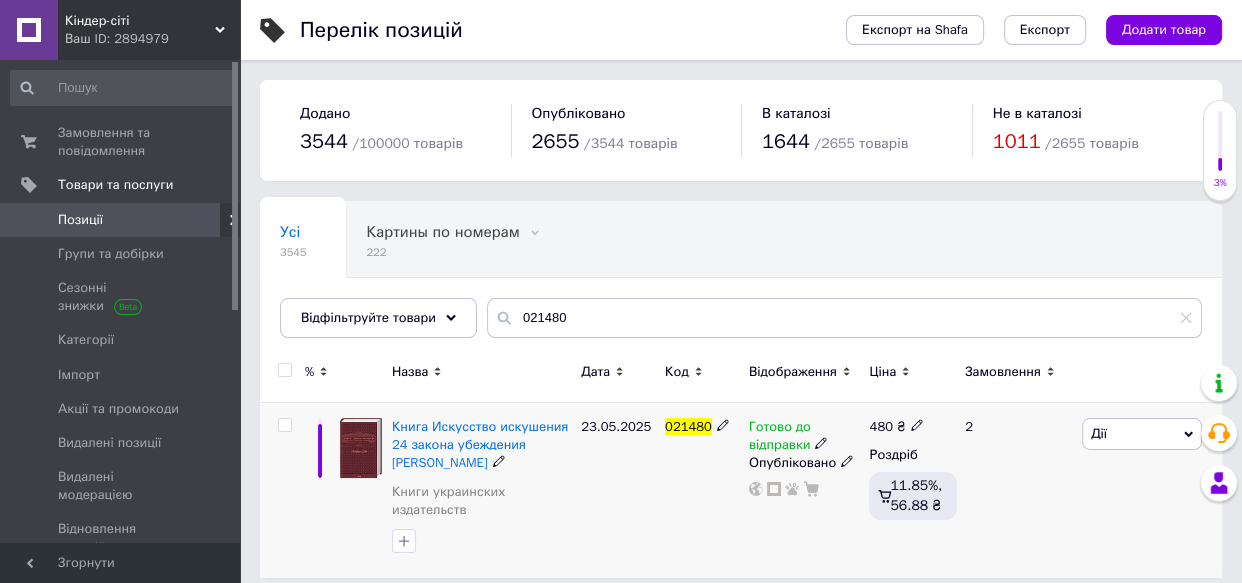 click on "Готово до відправки" at bounding box center [804, 436] 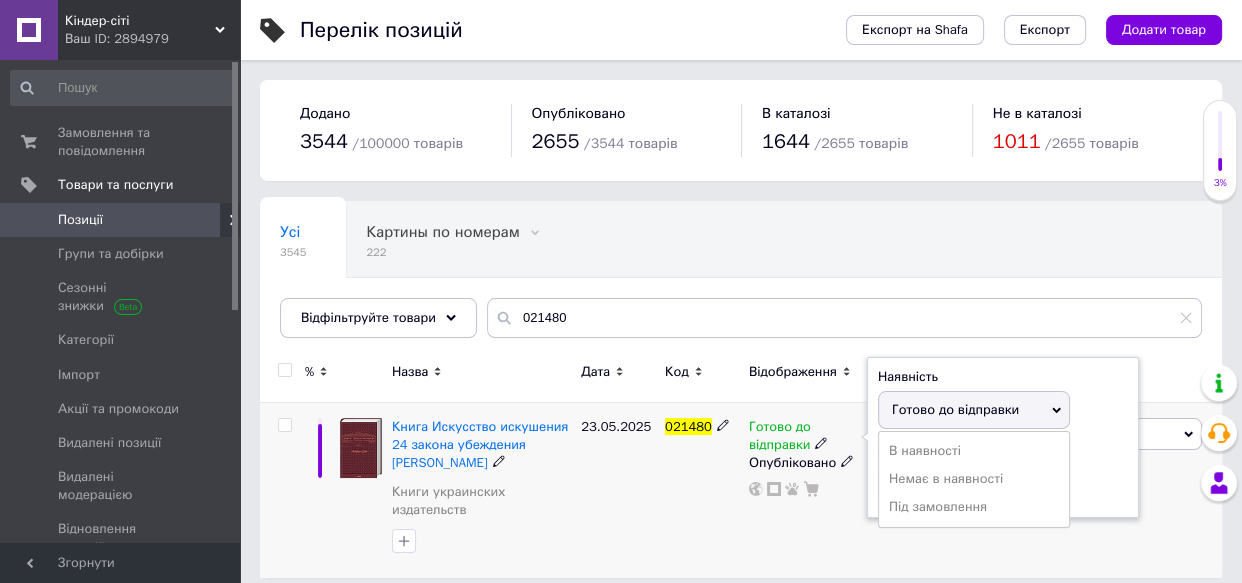 drag, startPoint x: 950, startPoint y: 472, endPoint x: 615, endPoint y: 478, distance: 335.05374 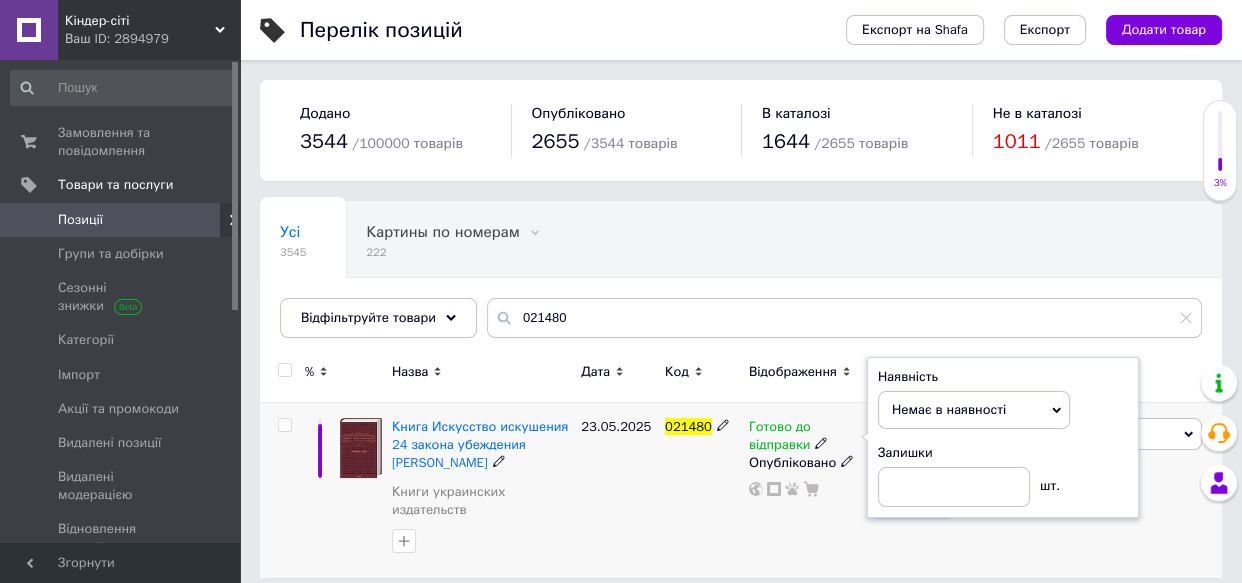 click on "23.05.2025" at bounding box center [618, 490] 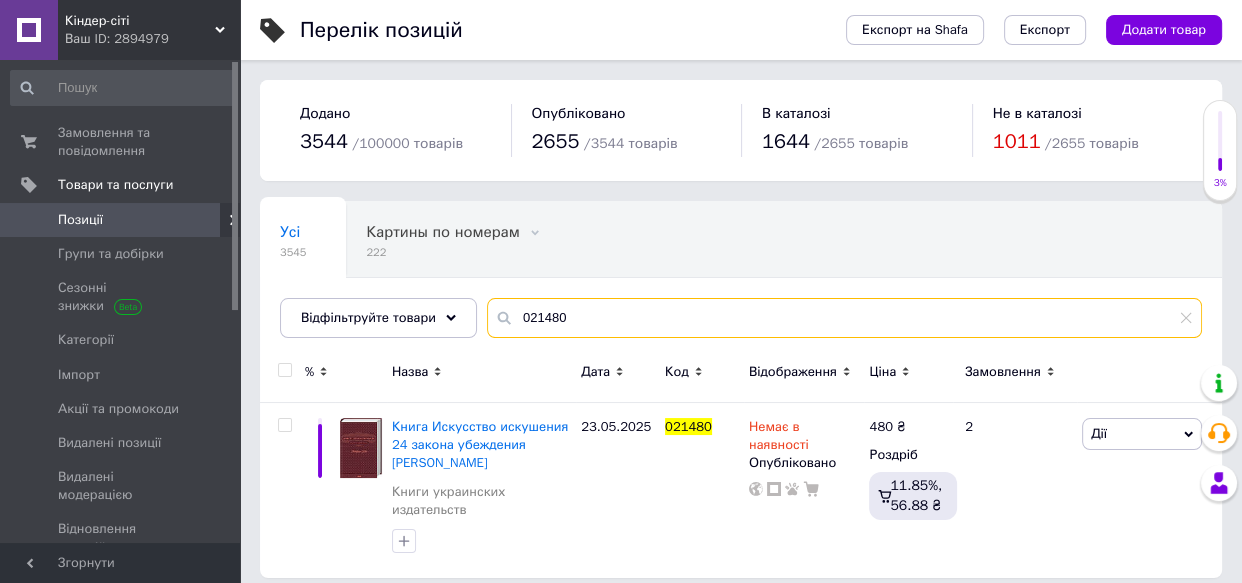 drag, startPoint x: 580, startPoint y: 320, endPoint x: 467, endPoint y: 343, distance: 115.316956 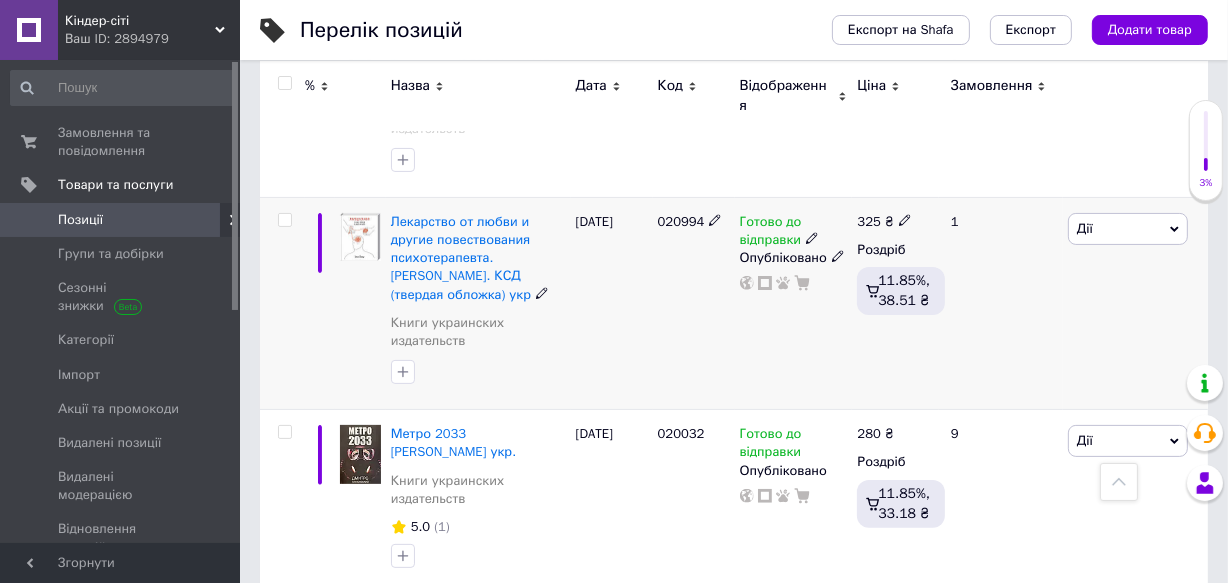 scroll, scrollTop: 90, scrollLeft: 0, axis: vertical 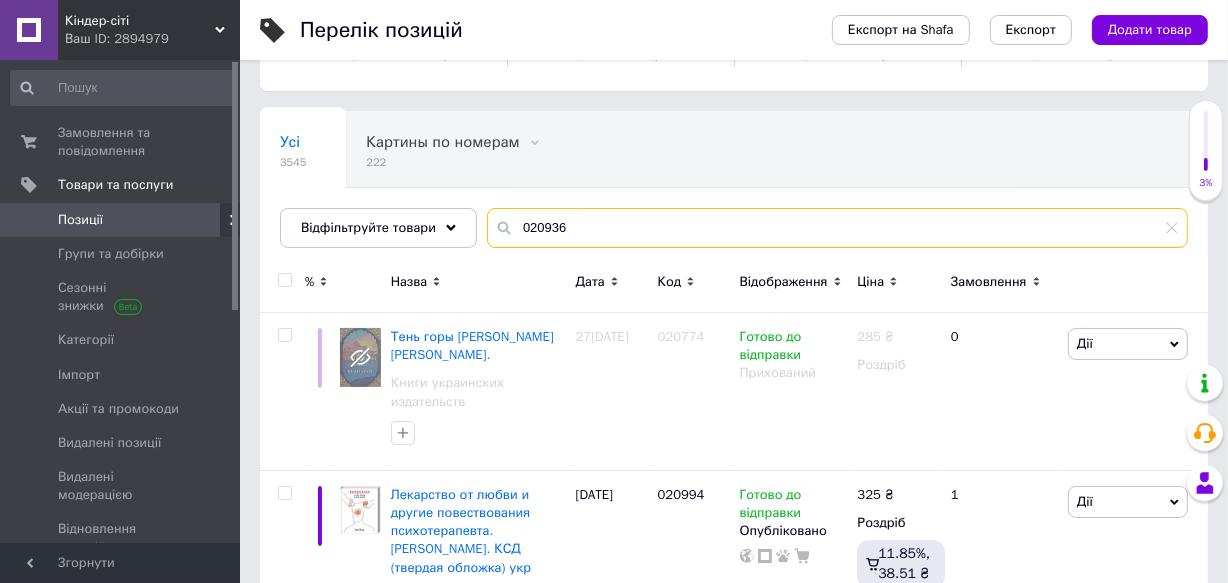 drag, startPoint x: 579, startPoint y: 218, endPoint x: 476, endPoint y: 258, distance: 110.49435 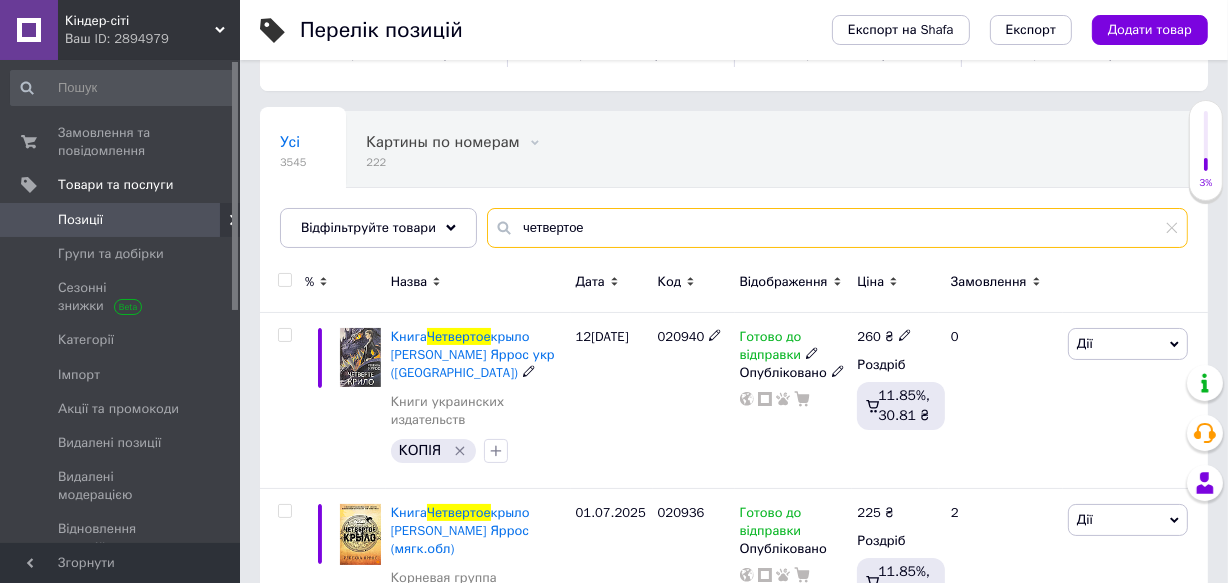 scroll, scrollTop: 363, scrollLeft: 0, axis: vertical 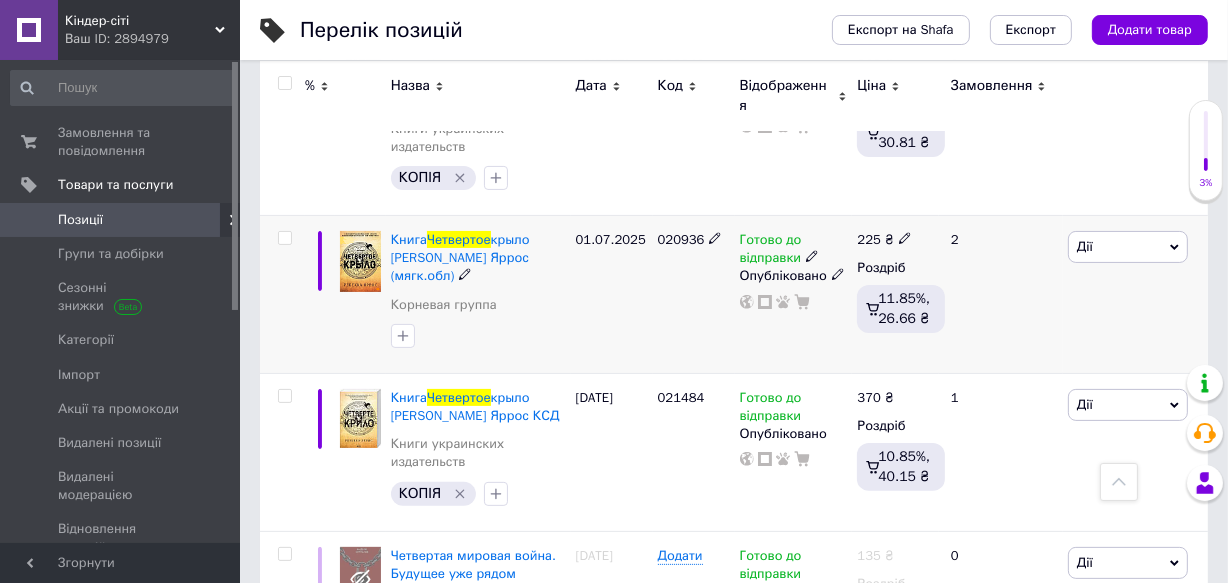 type on "четвертое" 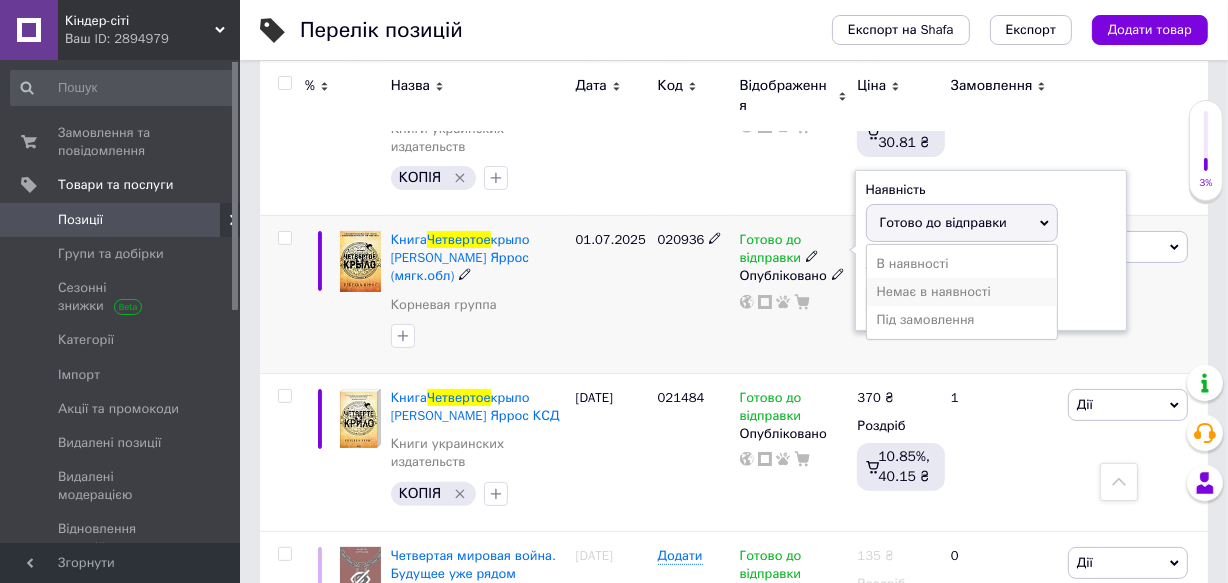 click on "Немає в наявності" at bounding box center [962, 292] 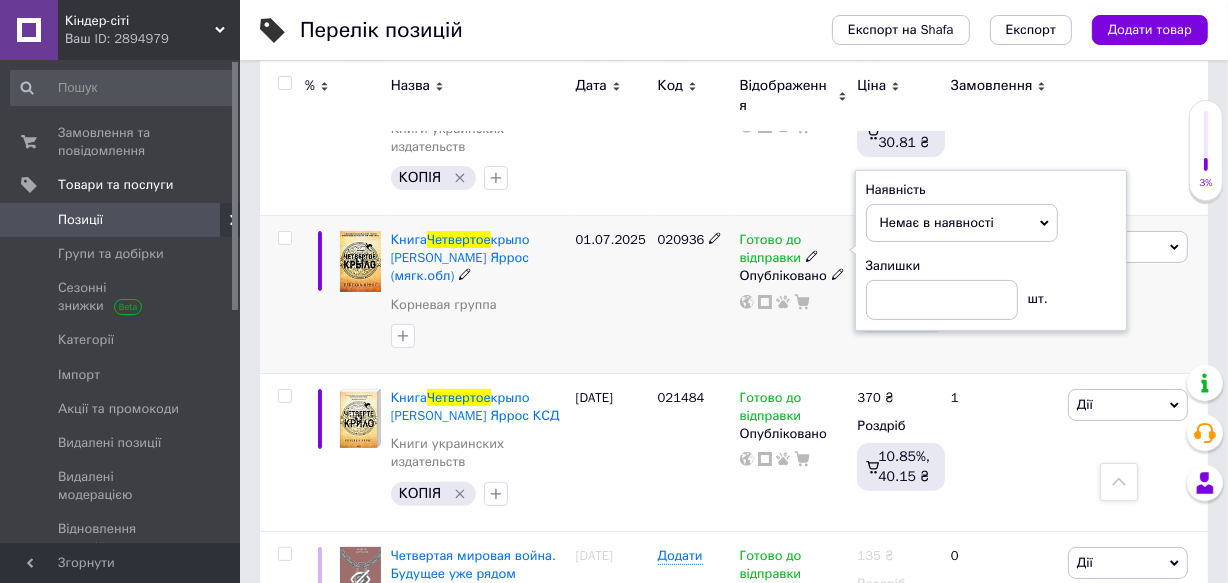 click on "01.07.2025" at bounding box center [612, 295] 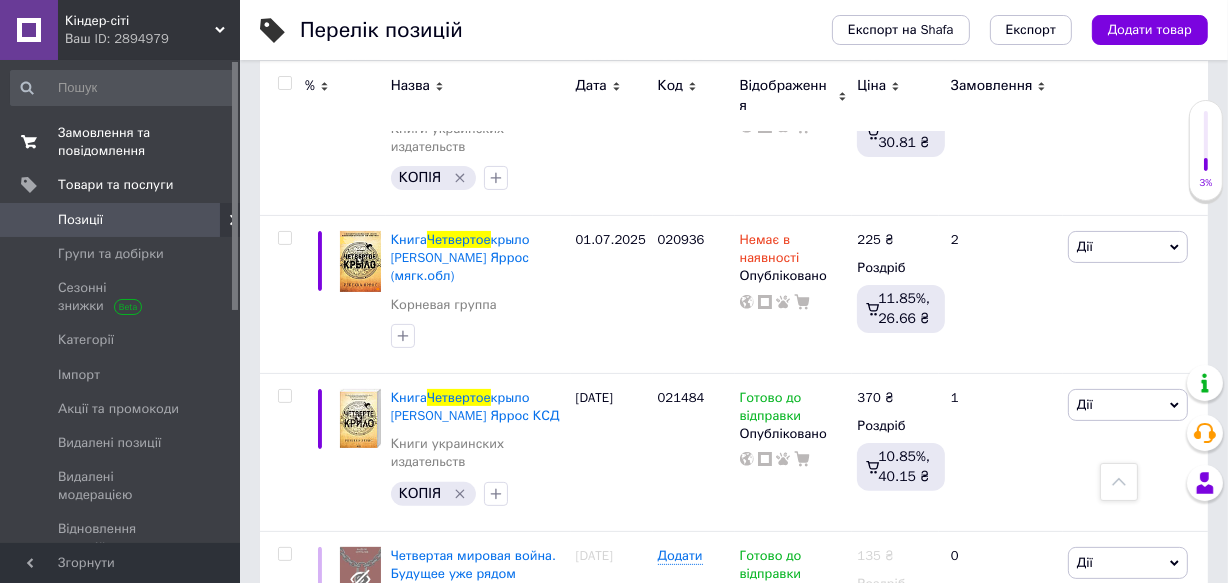 click on "Замовлення та повідомлення" at bounding box center (121, 142) 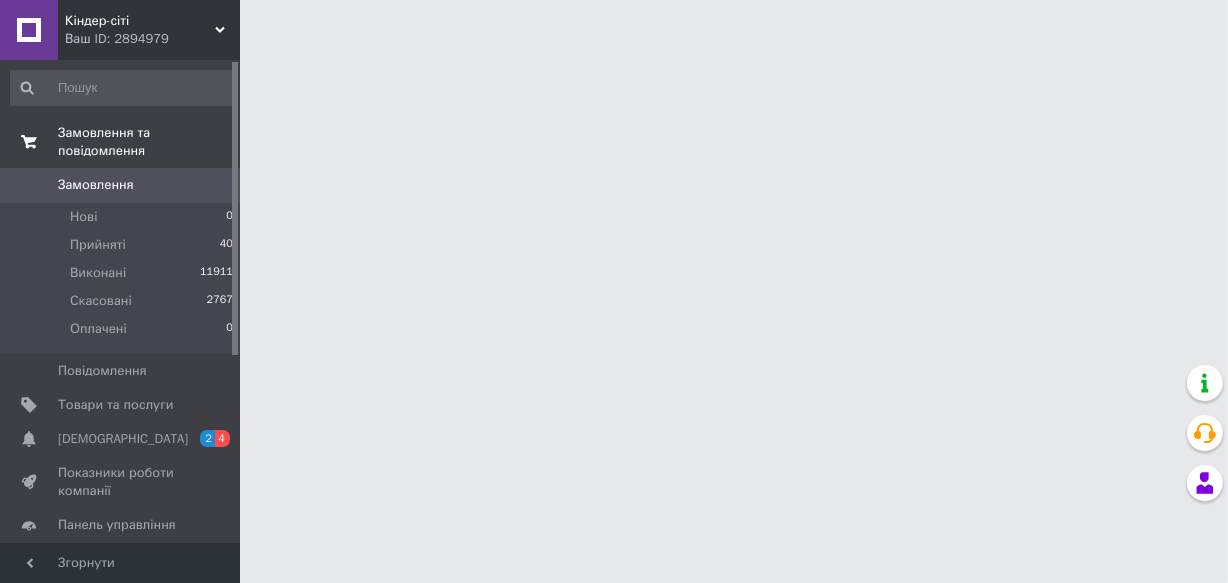 scroll, scrollTop: 0, scrollLeft: 0, axis: both 